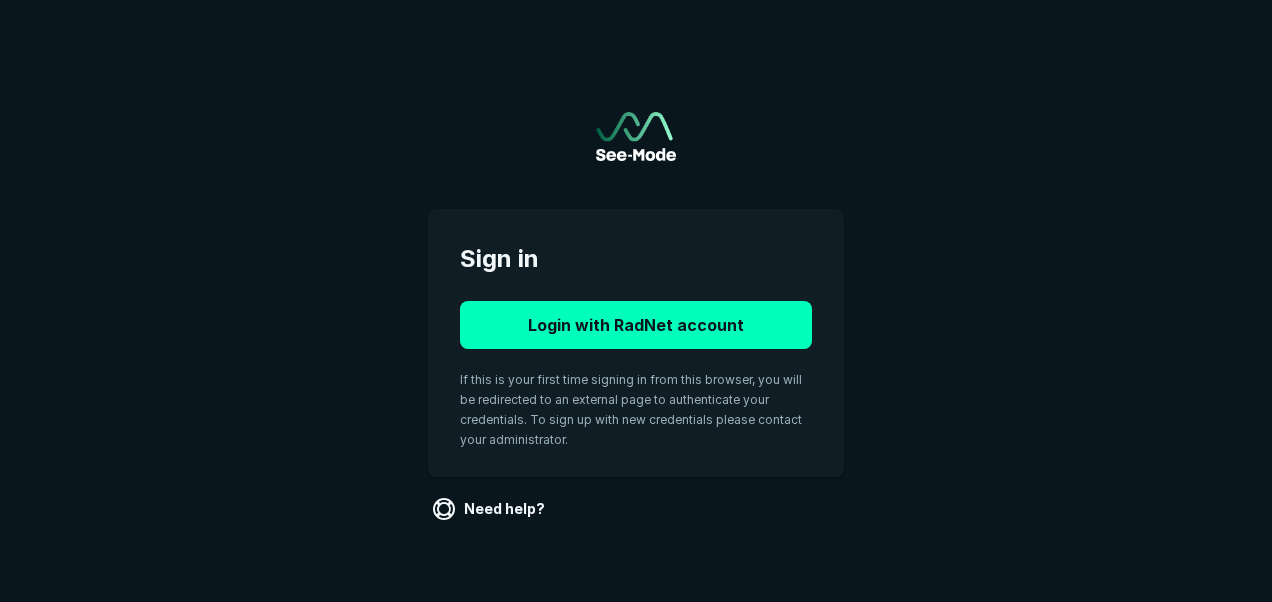 scroll, scrollTop: 0, scrollLeft: 0, axis: both 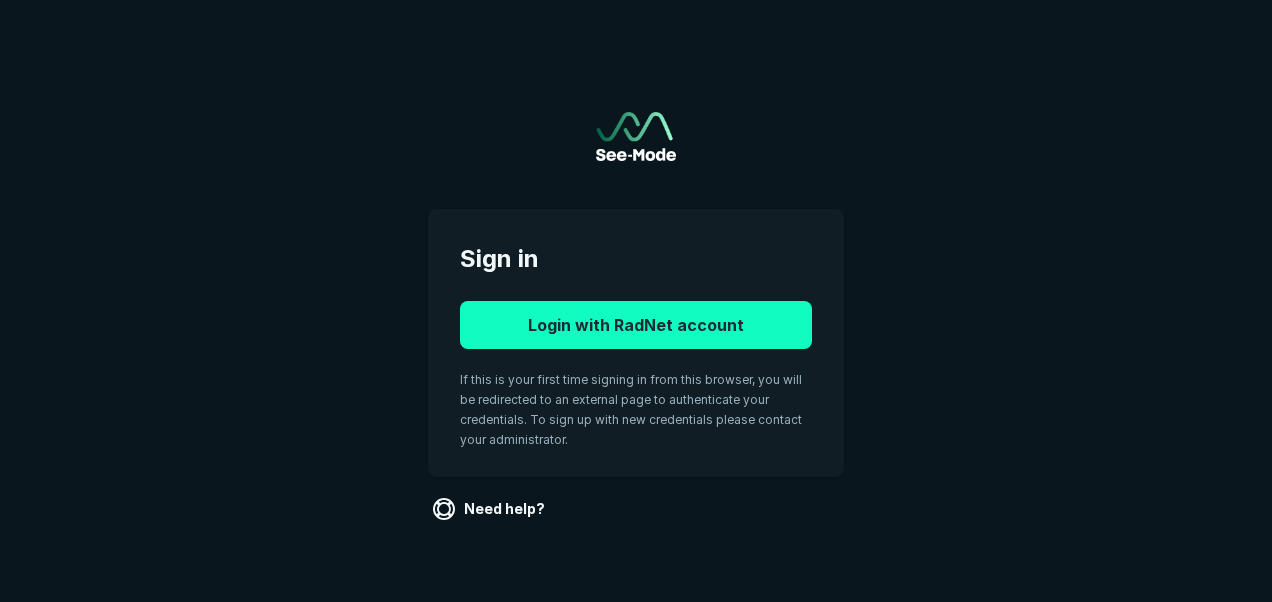 click on "Login with RadNet account" at bounding box center (636, 325) 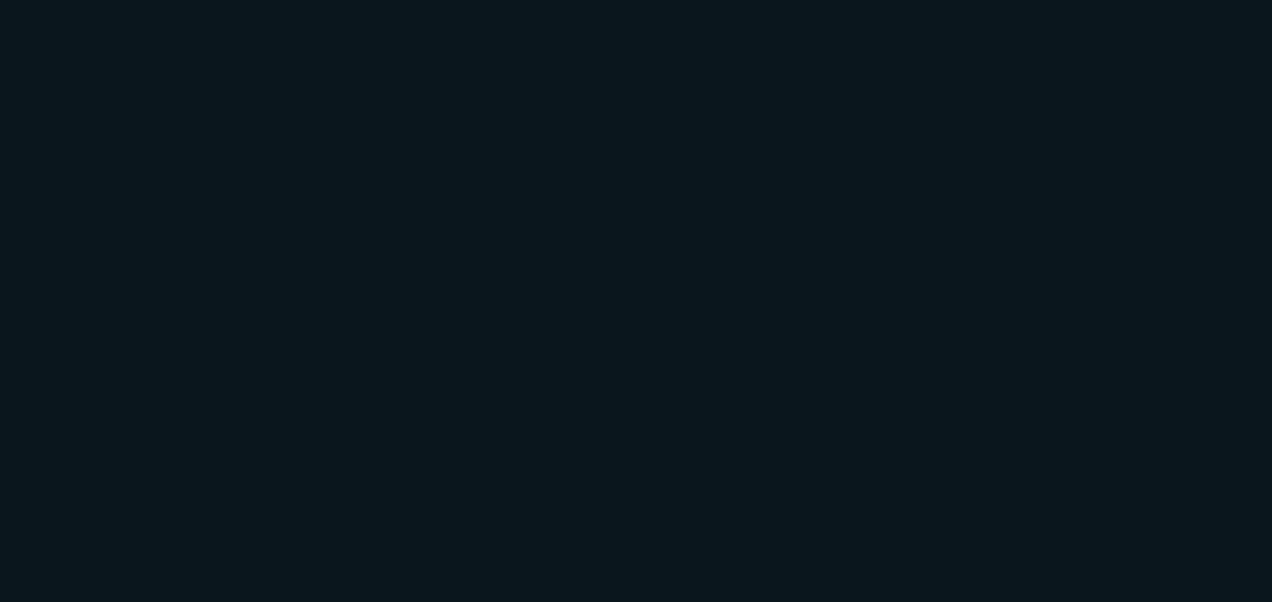 scroll, scrollTop: 0, scrollLeft: 0, axis: both 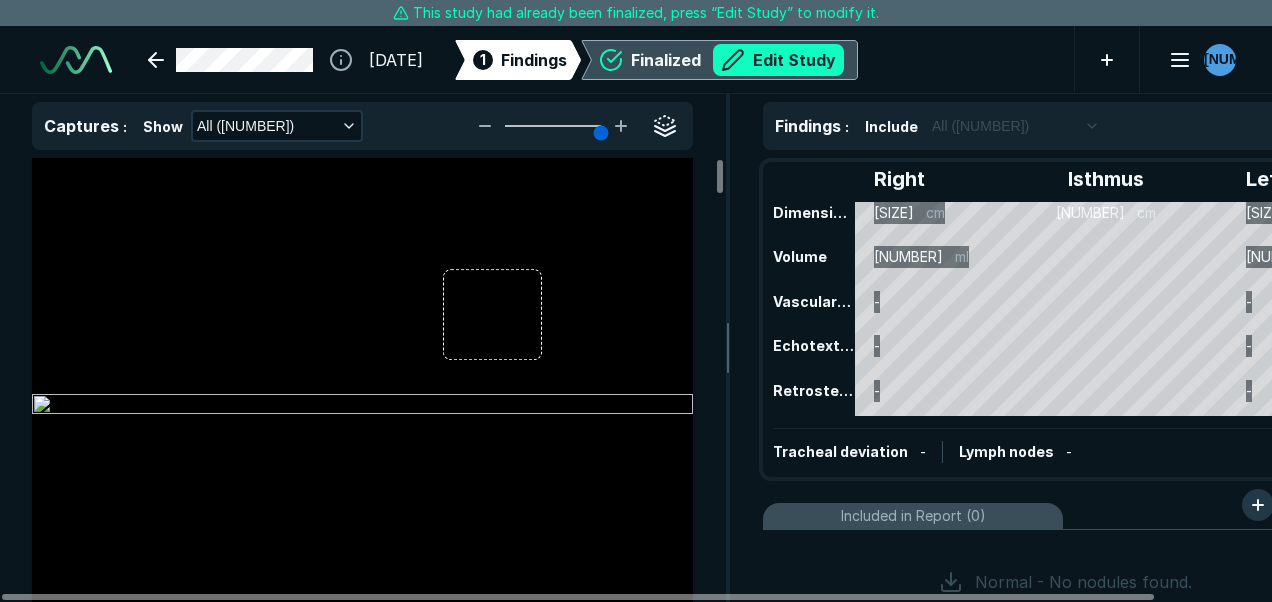 click on "Edit Study" at bounding box center (778, 60) 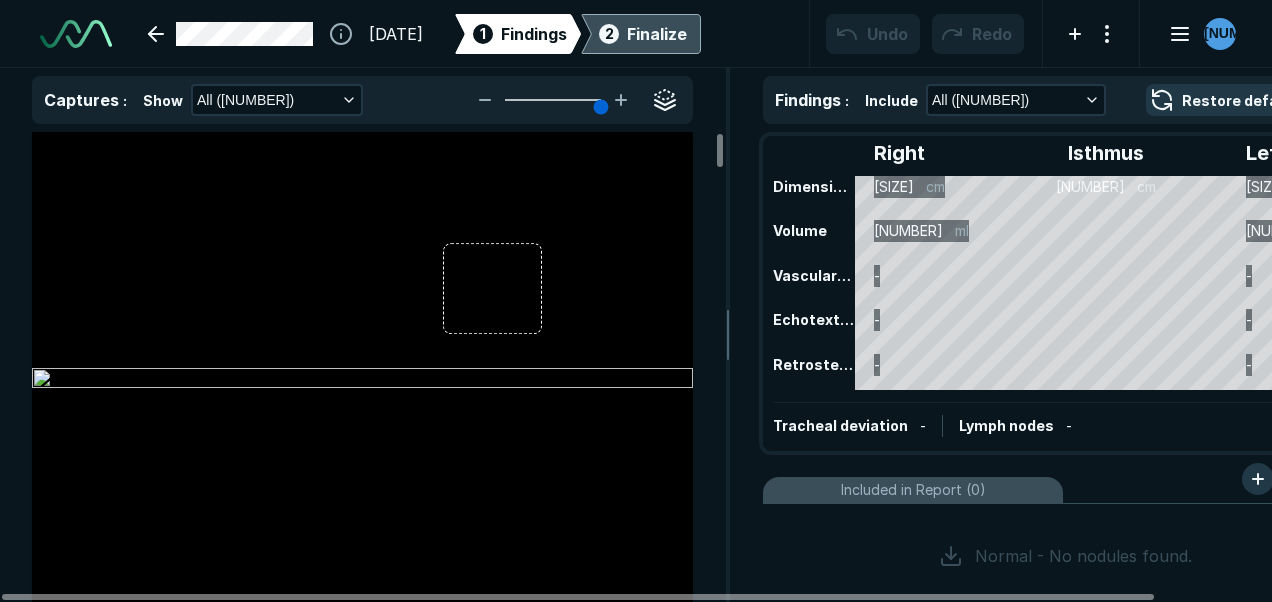 scroll, scrollTop: 4466, scrollLeft: 5512, axis: both 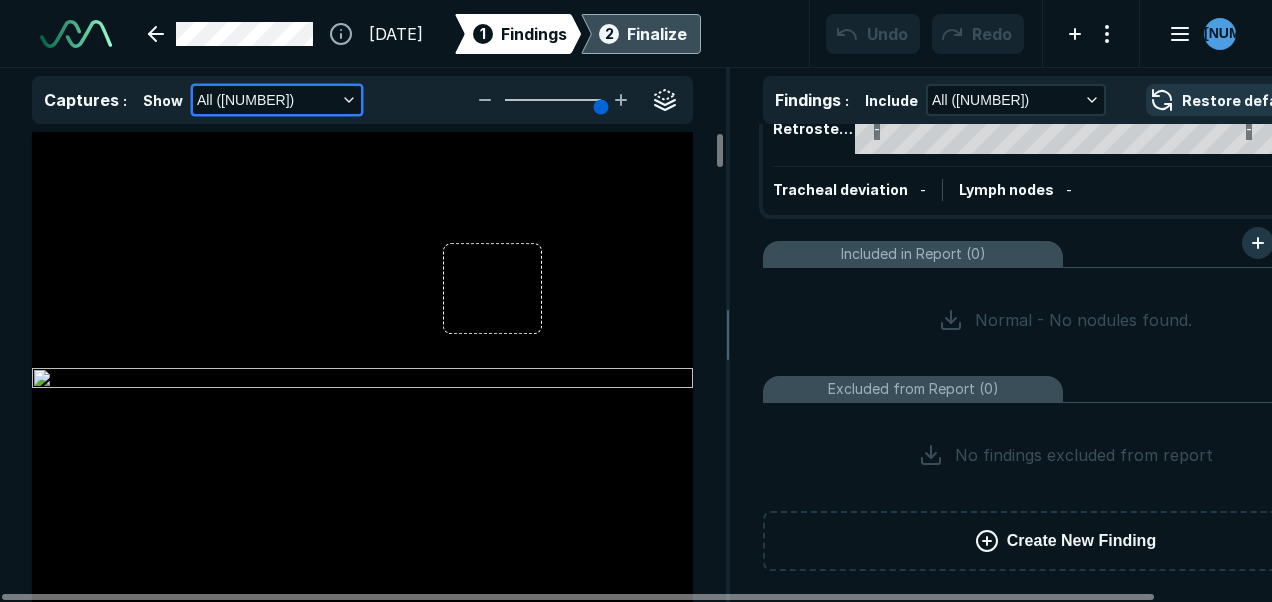 click on "All ([NUMBER])" at bounding box center (277, 100) 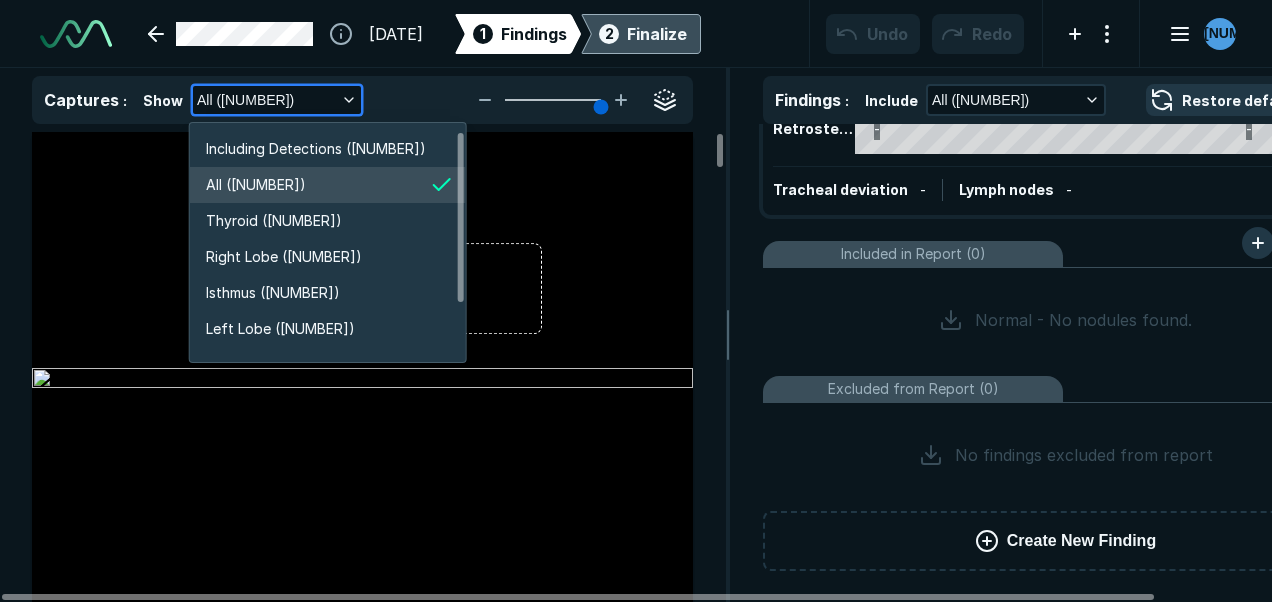 scroll, scrollTop: 3532, scrollLeft: 3575, axis: both 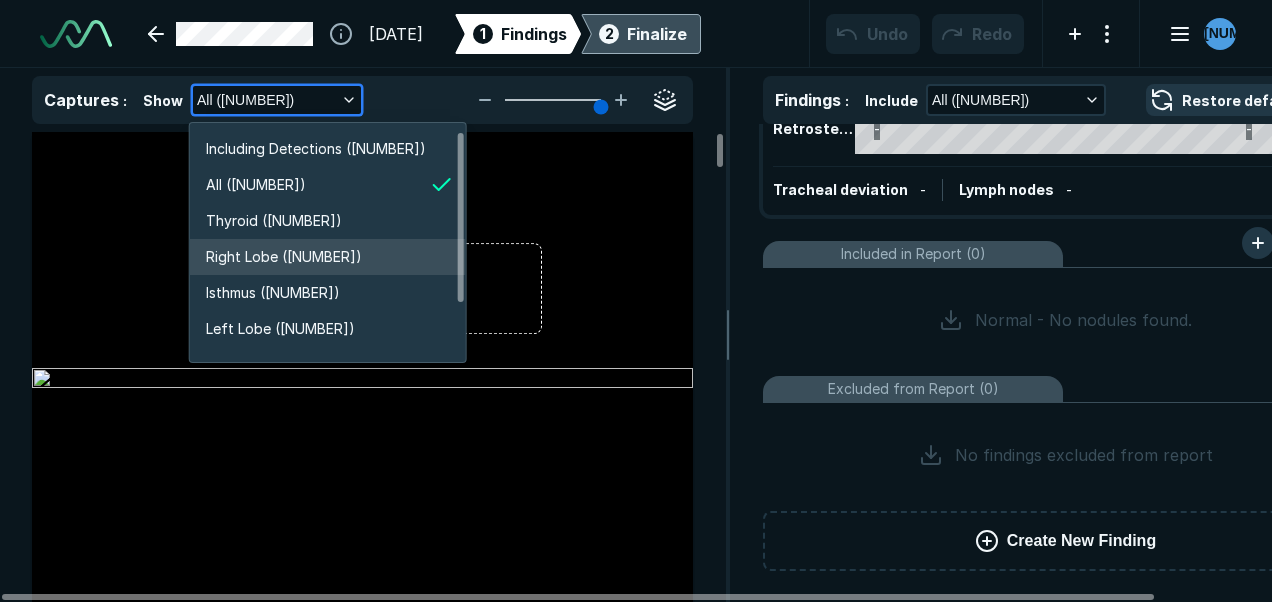 click on "Right Lobe ([NUMBER])" at bounding box center (284, 257) 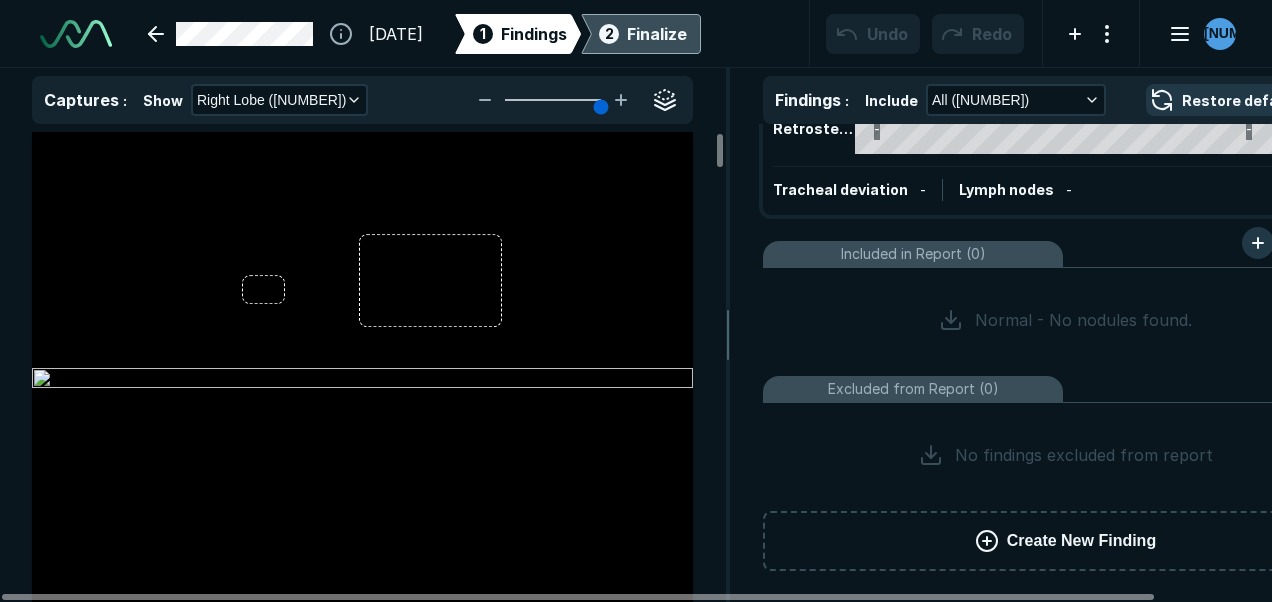 click 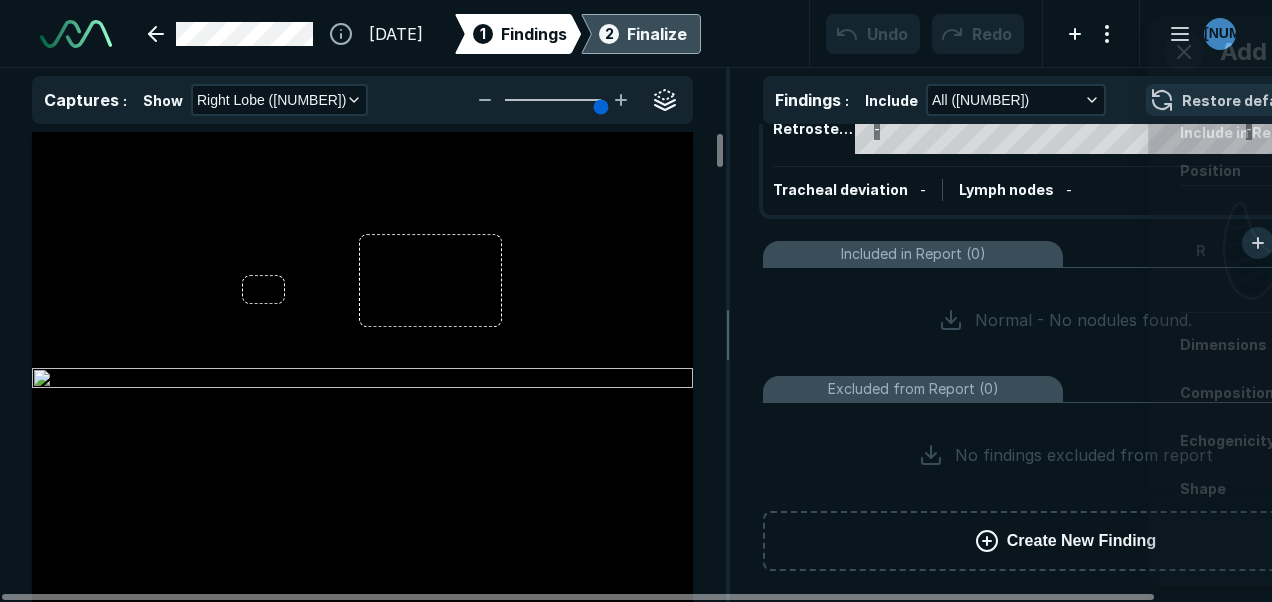 scroll, scrollTop: 4124, scrollLeft: 5130, axis: both 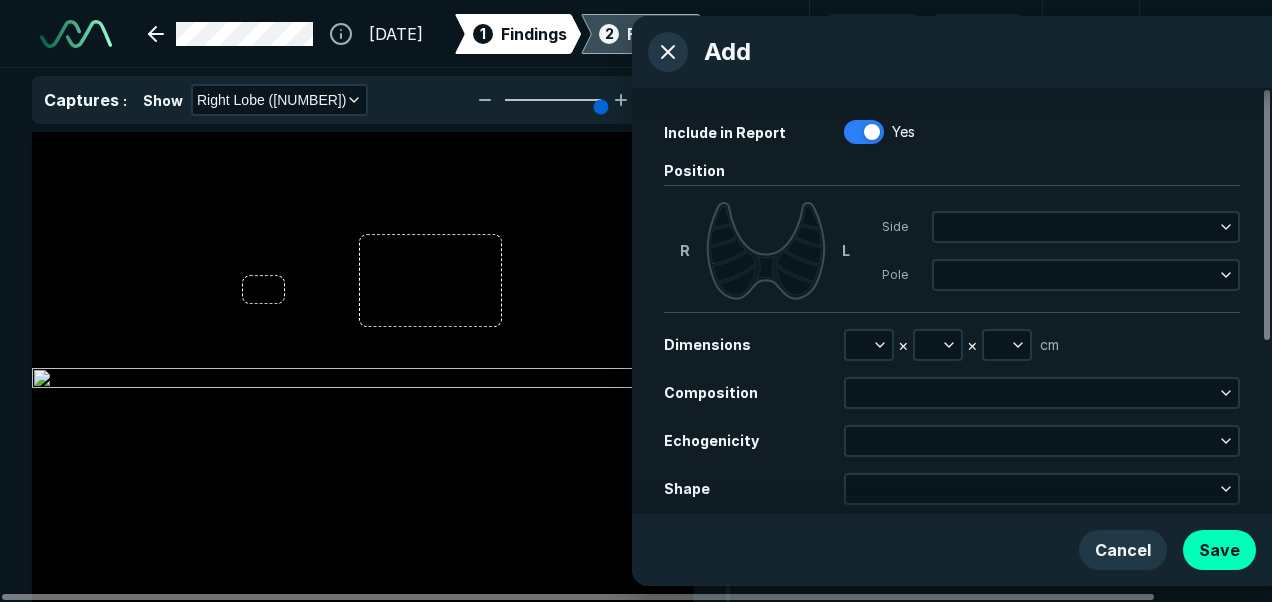 type 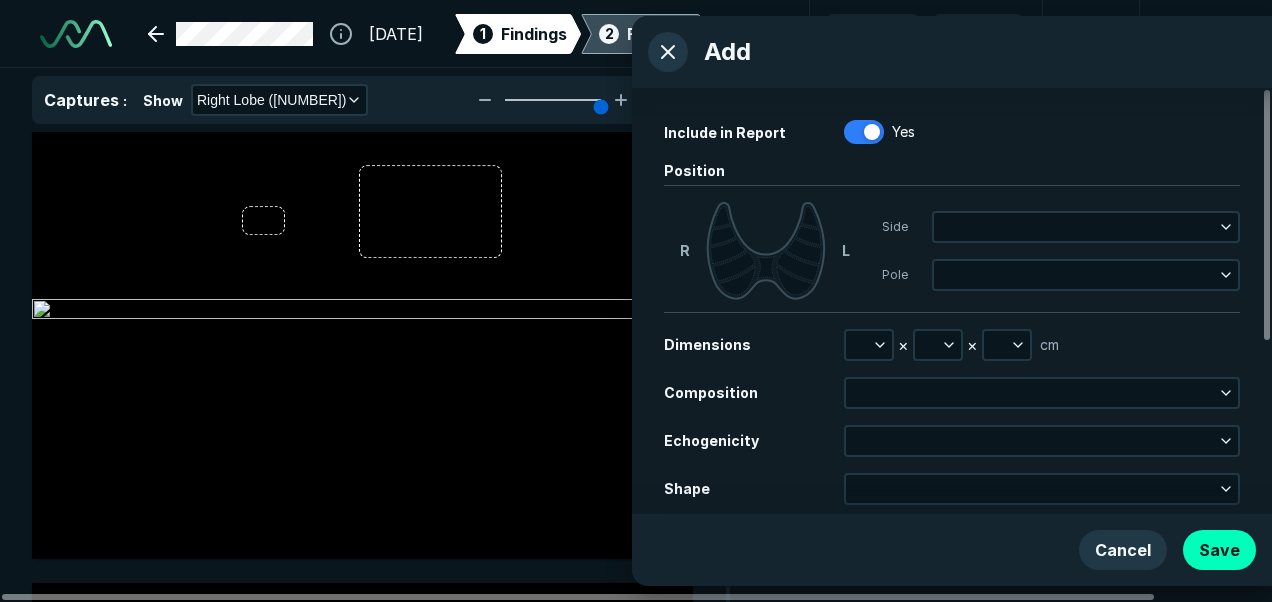 scroll, scrollTop: 636, scrollLeft: 0, axis: vertical 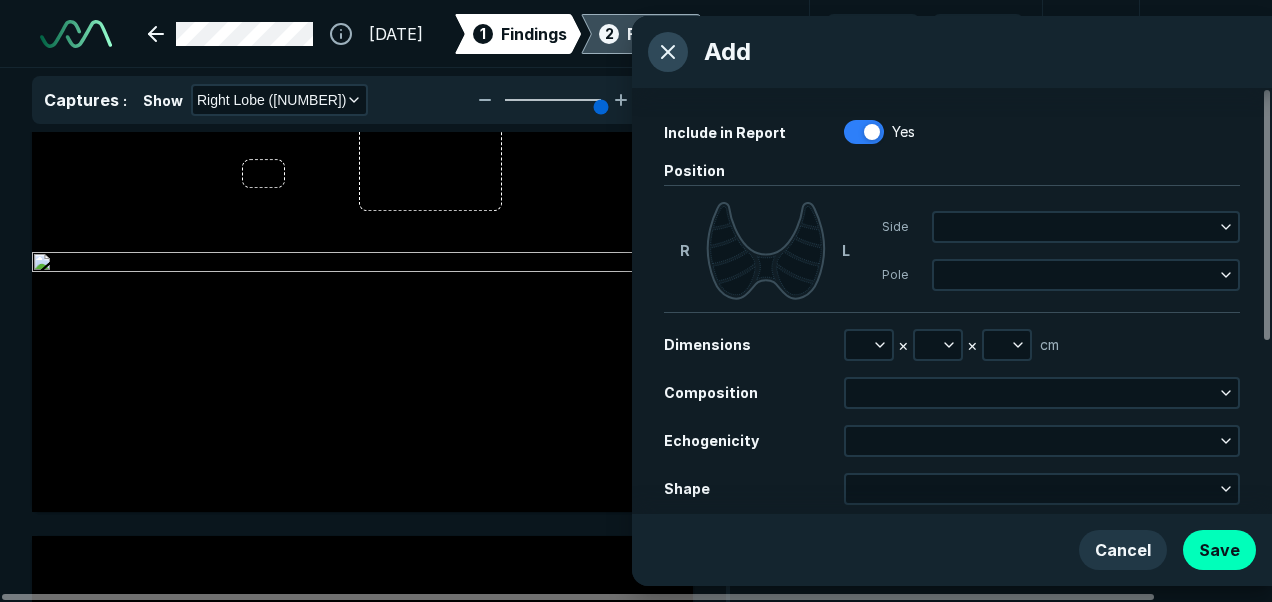 click at bounding box center [668, 52] 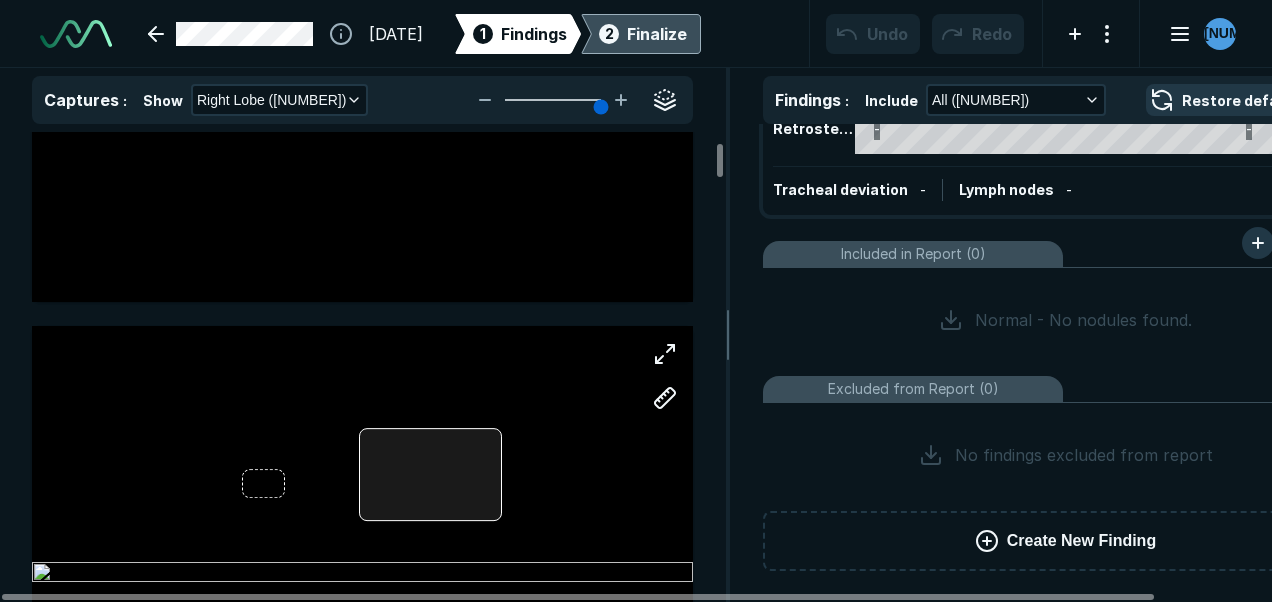 scroll, scrollTop: 326, scrollLeft: 0, axis: vertical 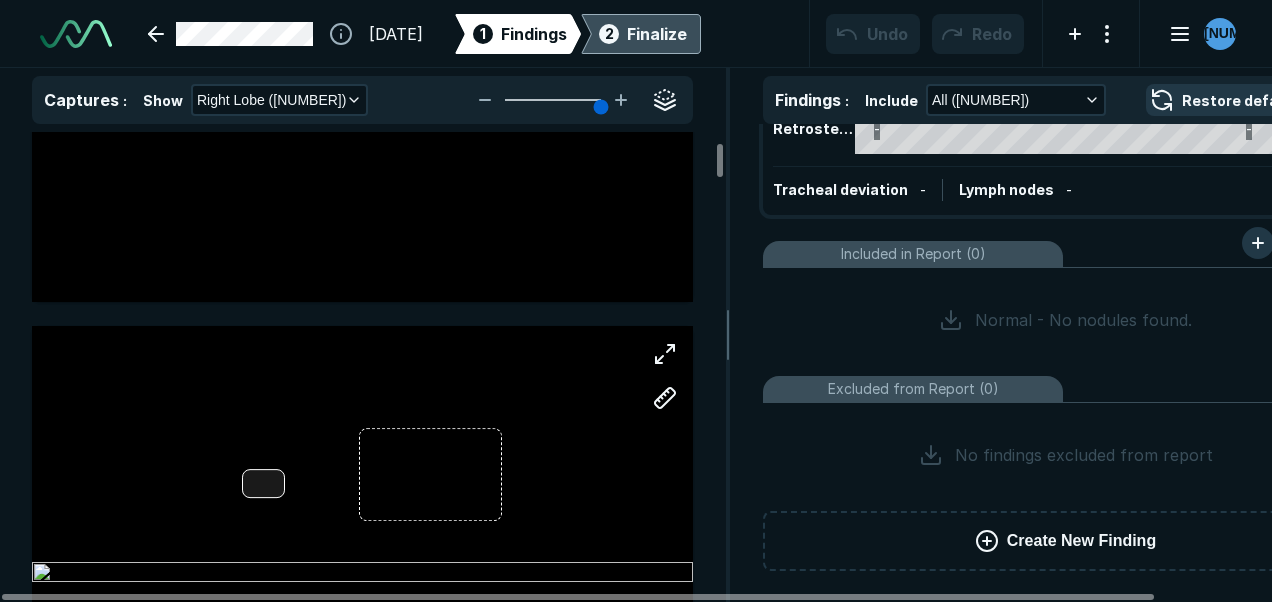 click at bounding box center [362, 574] 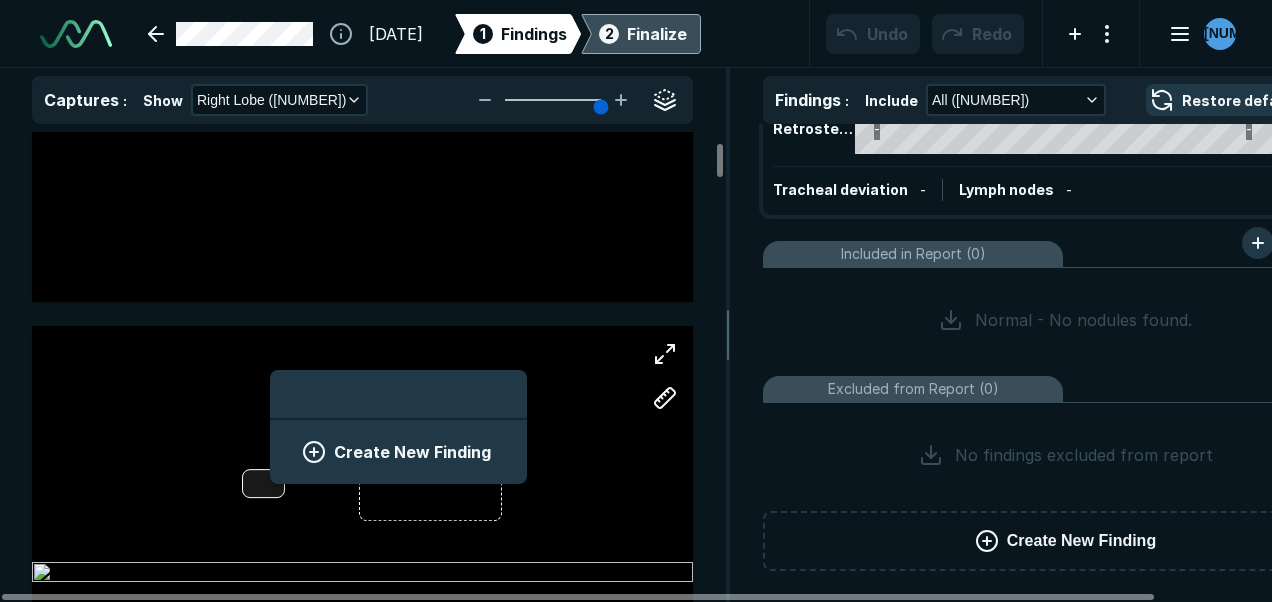 scroll, scrollTop: 2743, scrollLeft: 3708, axis: both 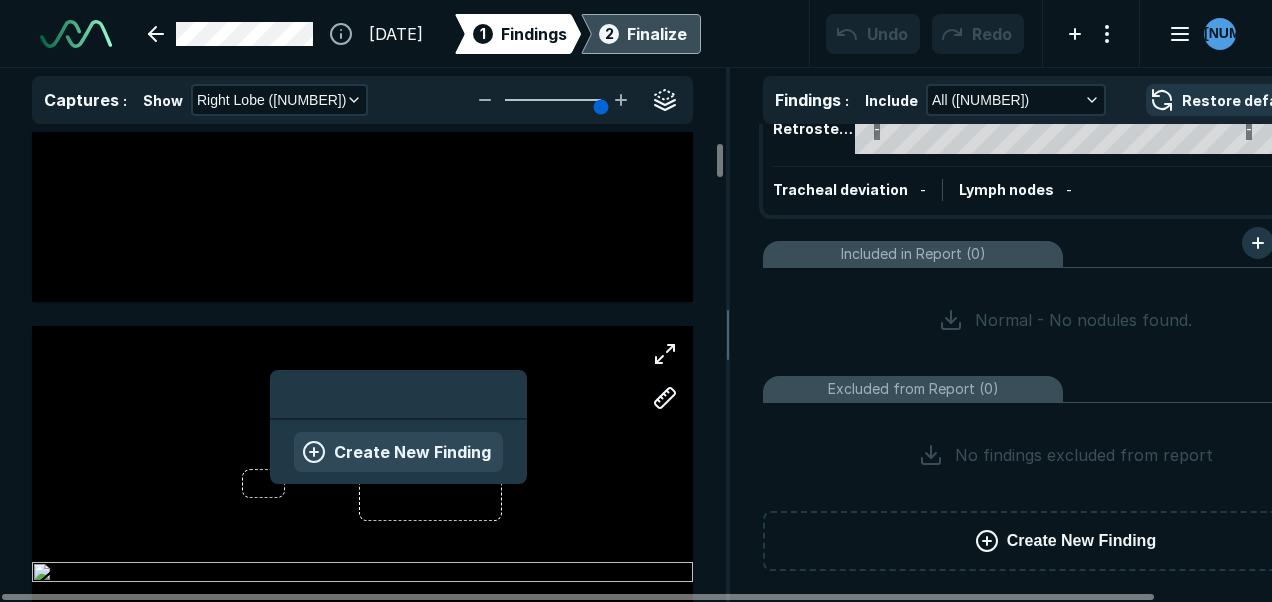 click on "Create New Finding" at bounding box center (398, 452) 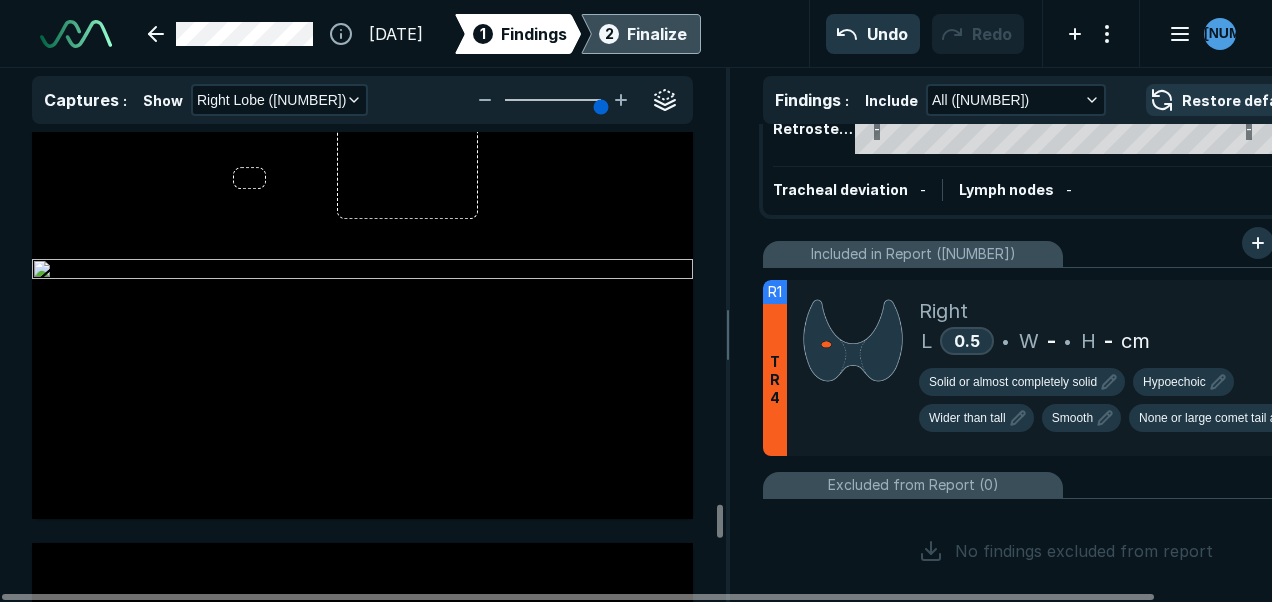 scroll, scrollTop: 12061, scrollLeft: 0, axis: vertical 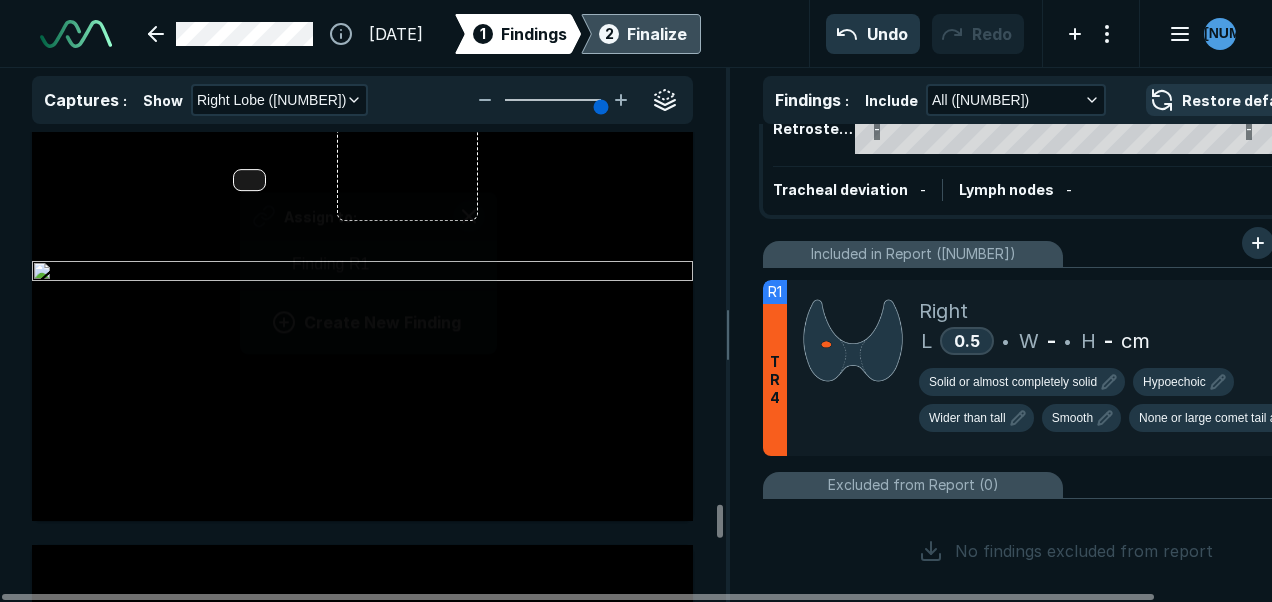 click on "Assign to: Finding R1 Create New Finding" at bounding box center [362, 273] 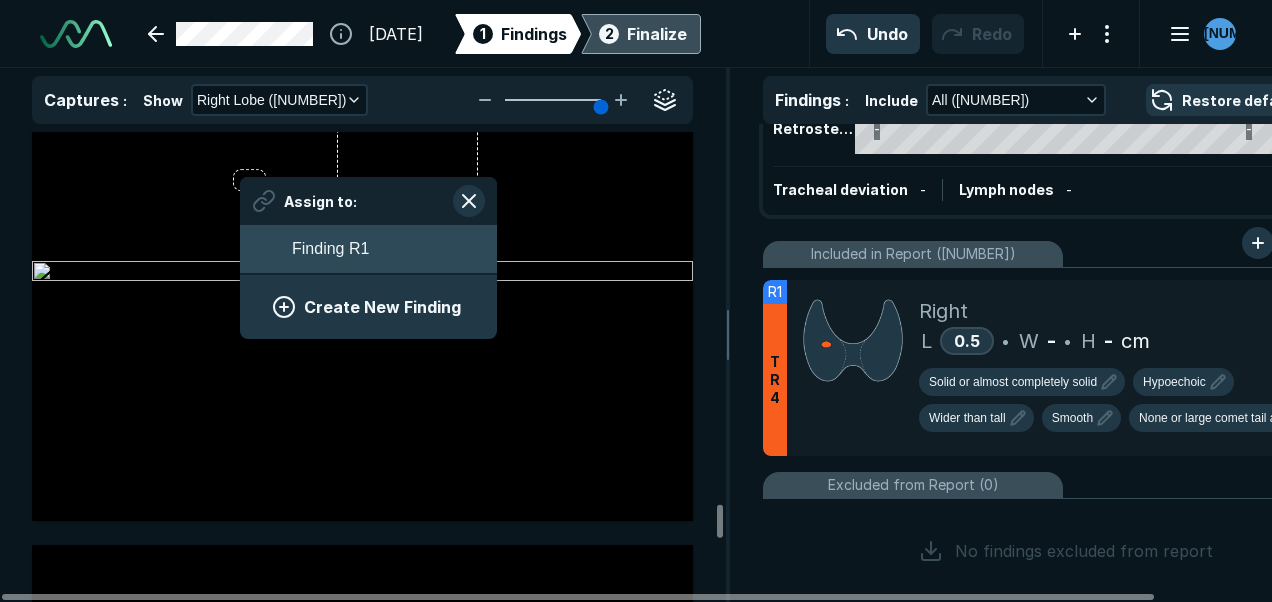 click on "Finding R1" at bounding box center [368, 249] 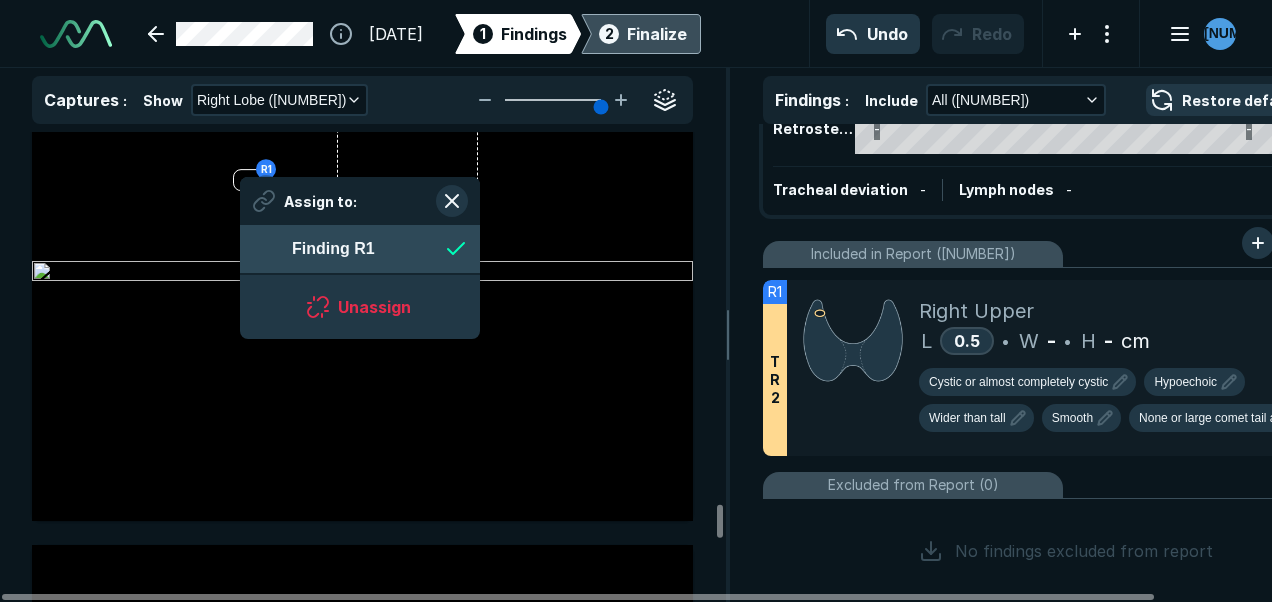 scroll, scrollTop: 2743, scrollLeft: 3650, axis: both 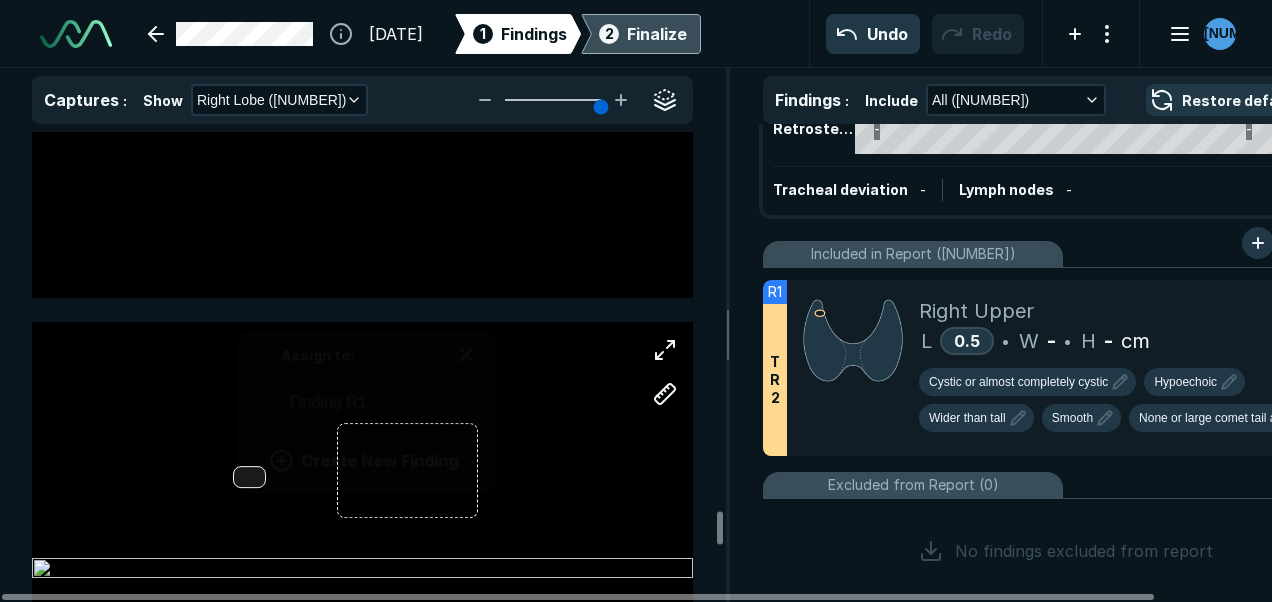 click on "Assign to: Finding R1 Create New Finding" at bounding box center [362, 570] 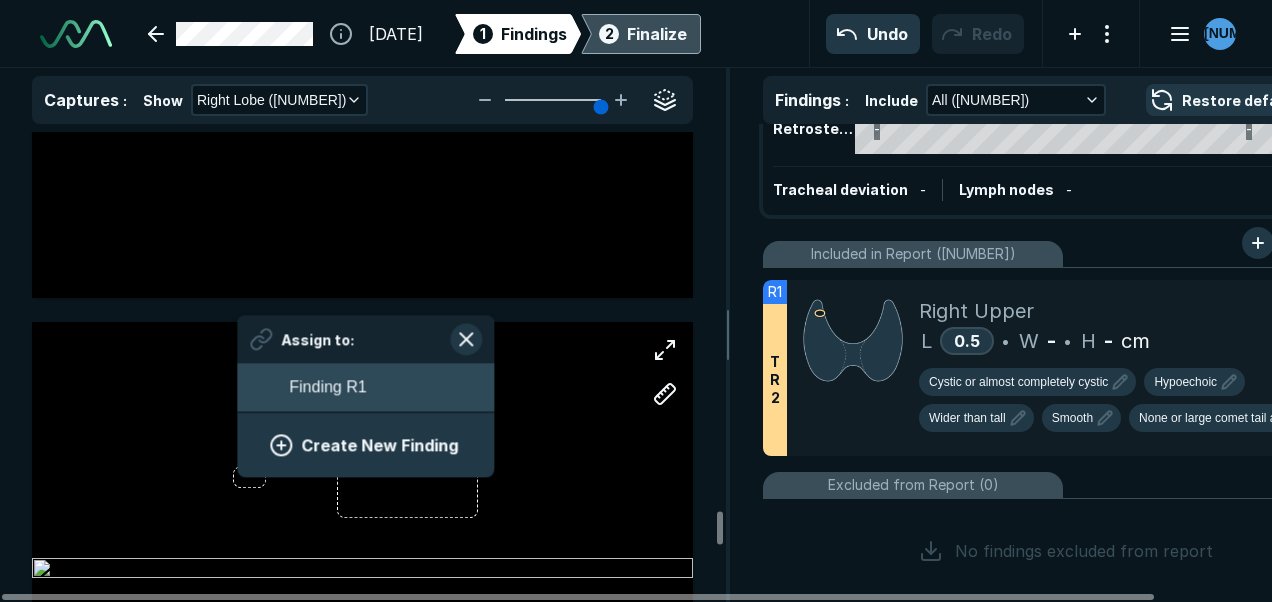 click on "Finding R1" at bounding box center (365, 387) 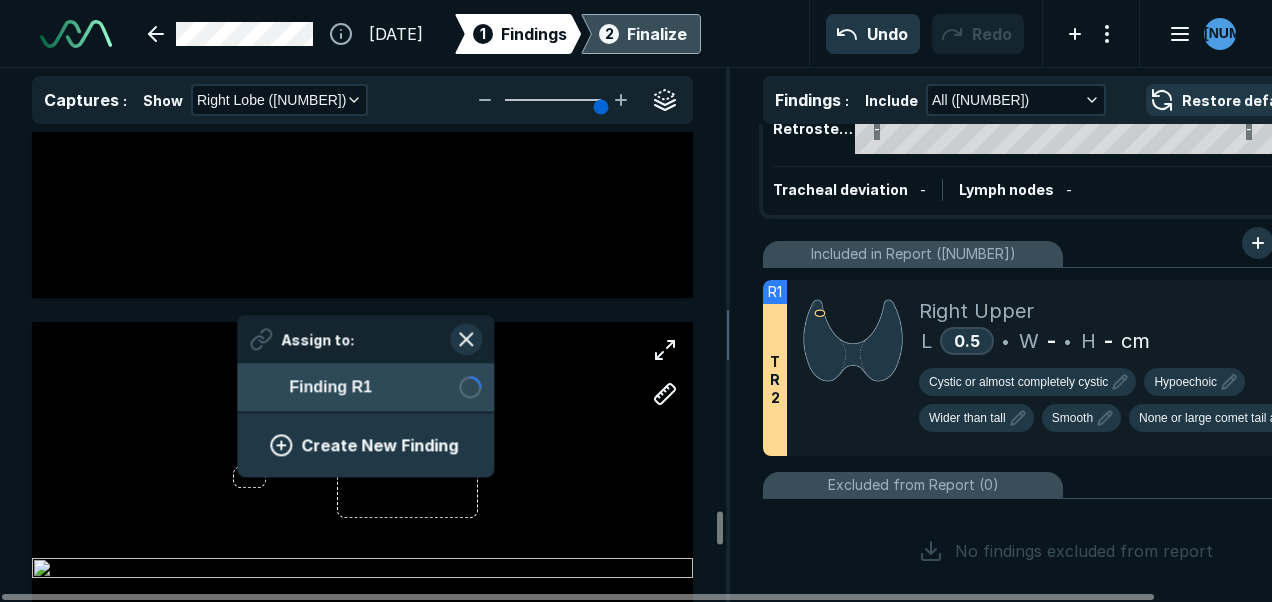 scroll, scrollTop: 2743, scrollLeft: 3650, axis: both 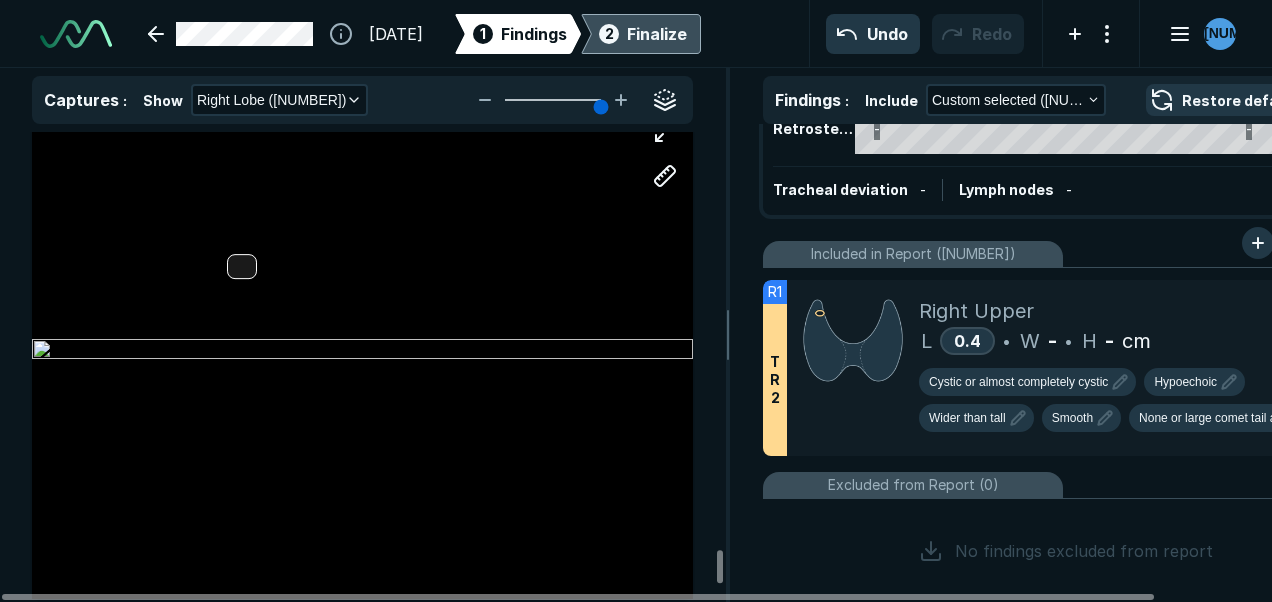 click at bounding box center [362, 352] 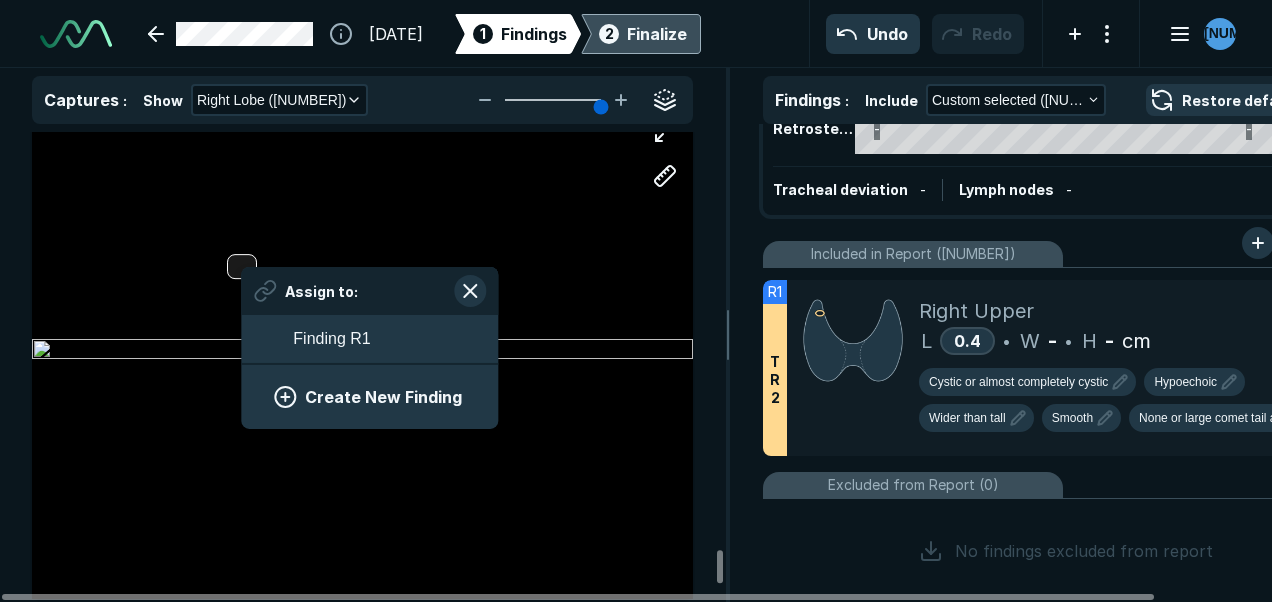 scroll, scrollTop: 2743, scrollLeft: 3708, axis: both 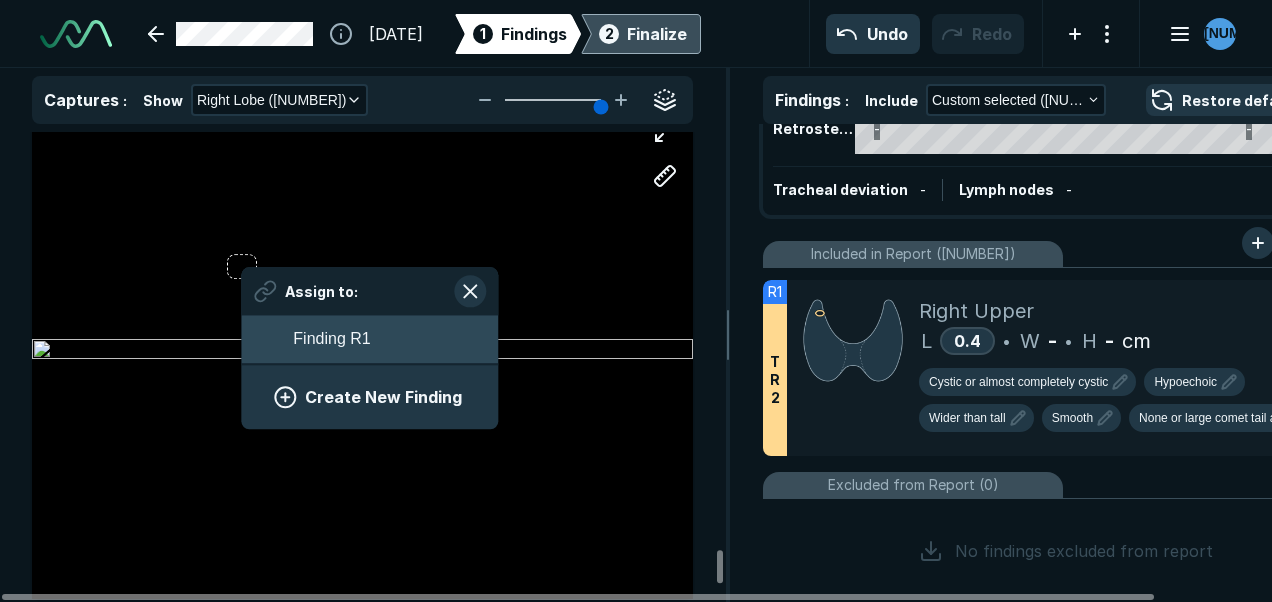 click on "Finding R1" at bounding box center [331, 339] 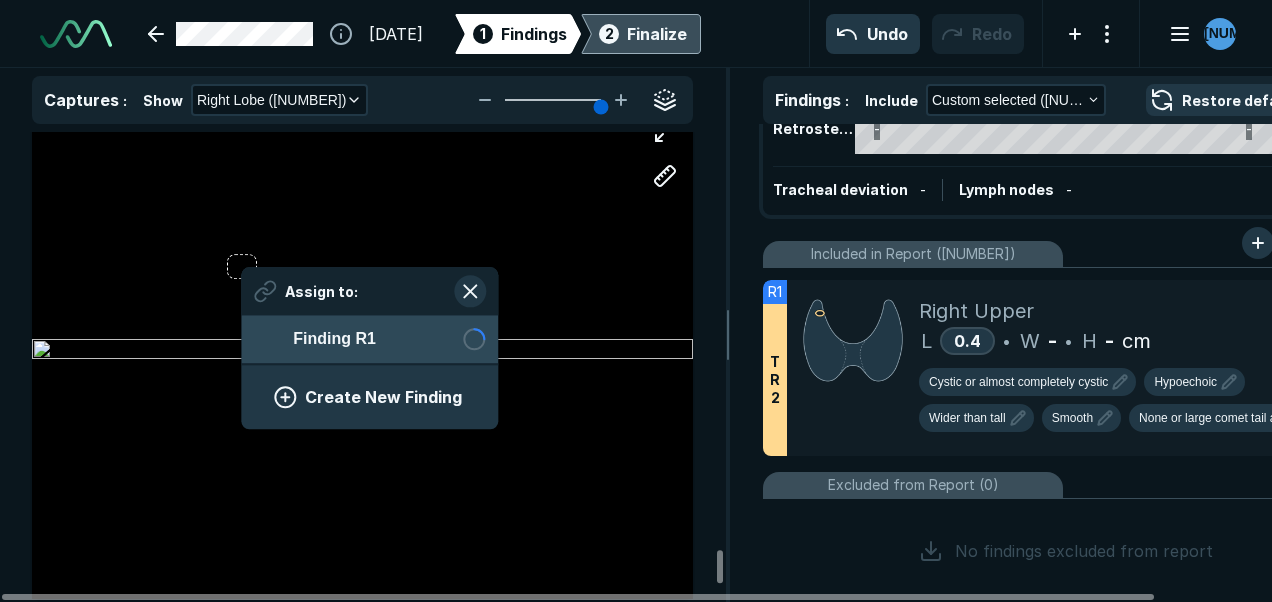 scroll, scrollTop: 2743, scrollLeft: 3650, axis: both 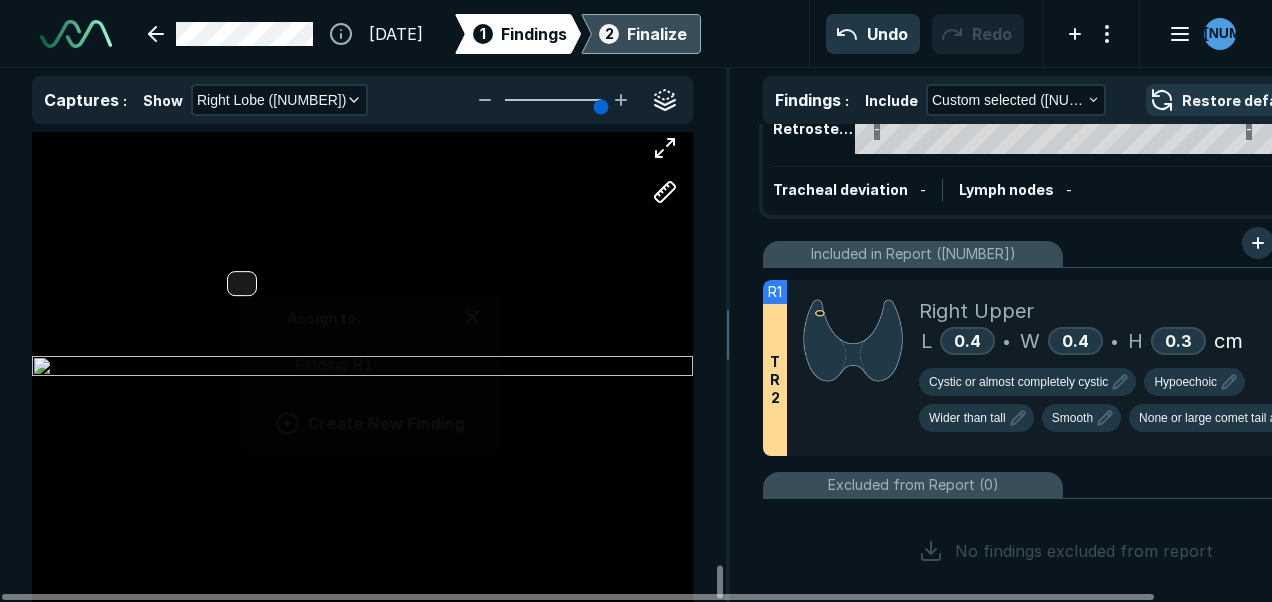 click on "Assign to: Finding R1 Create New Finding" at bounding box center [362, 368] 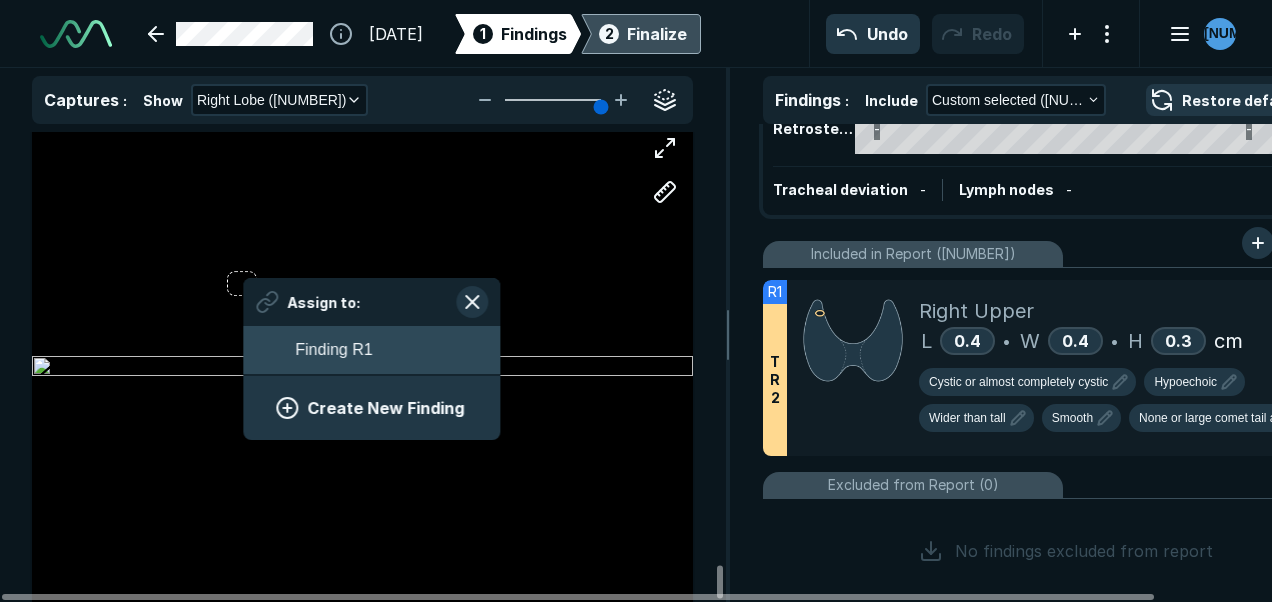 click on "Finding R1" at bounding box center [371, 350] 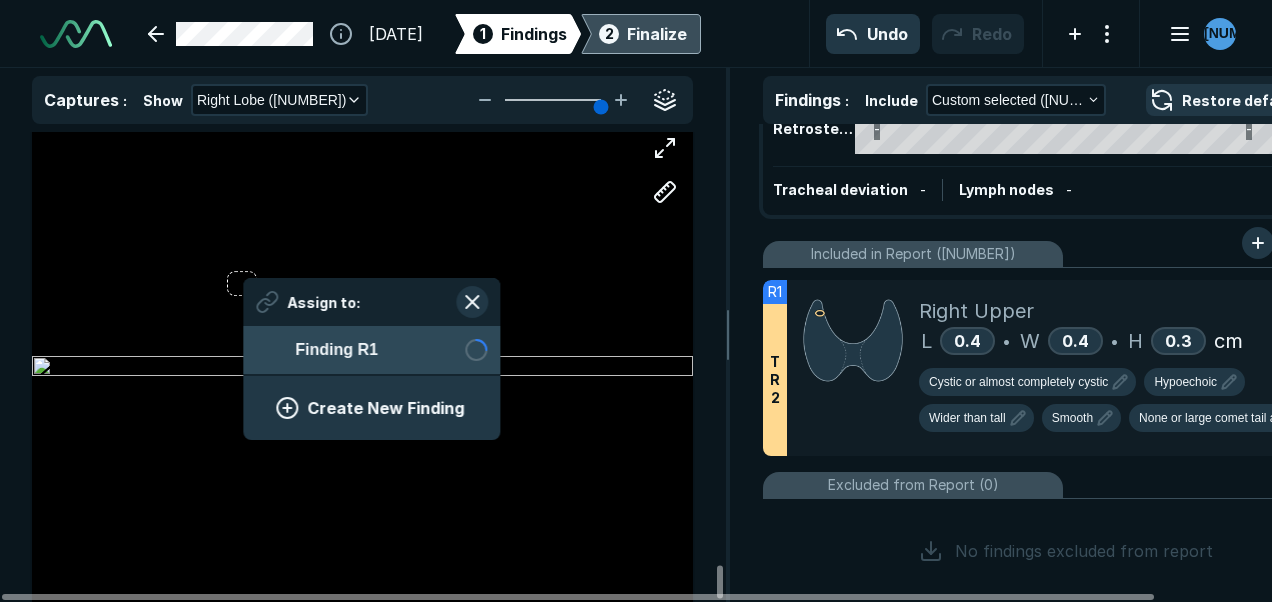 scroll, scrollTop: 2743, scrollLeft: 3650, axis: both 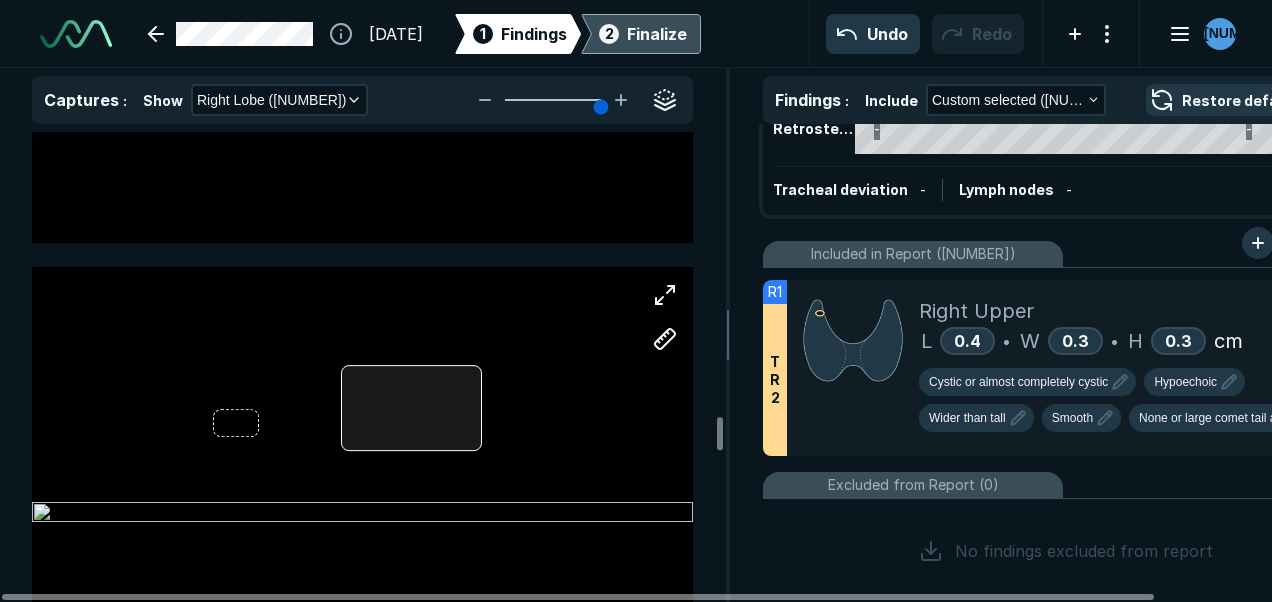 click at bounding box center (411, 408) 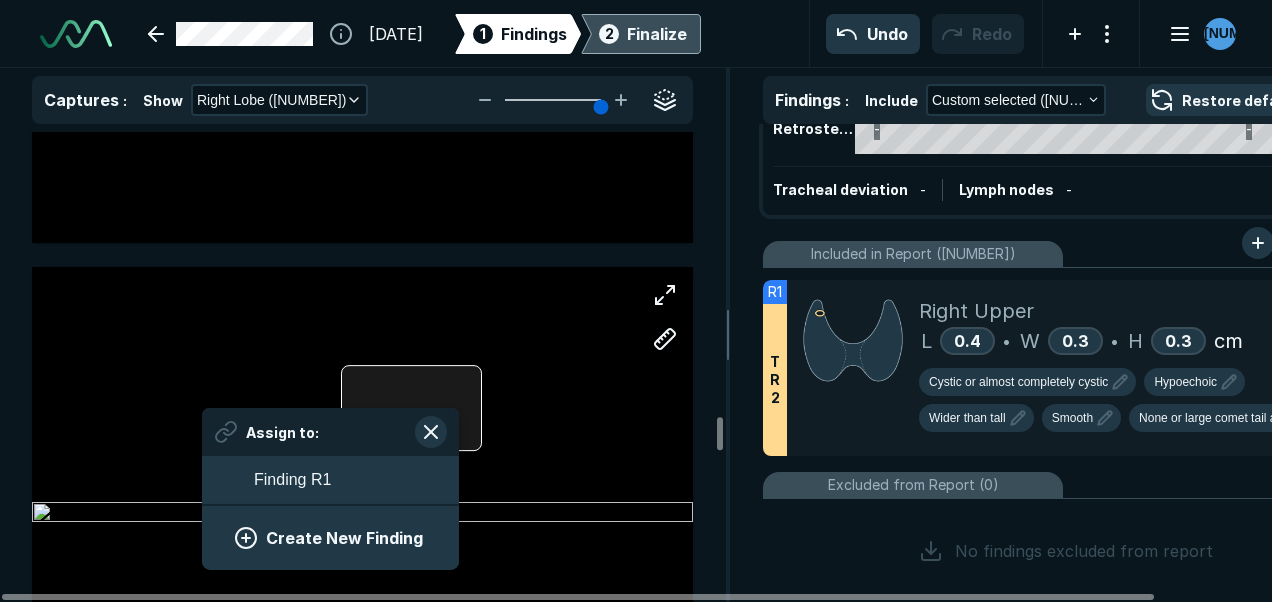 scroll, scrollTop: 2743, scrollLeft: 3708, axis: both 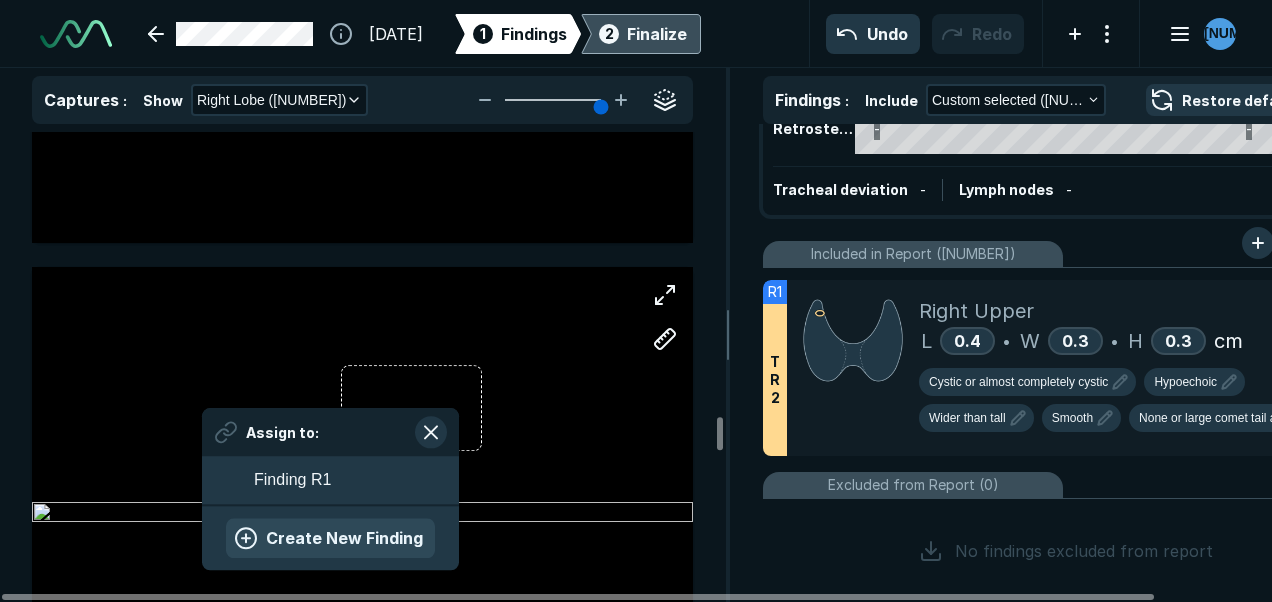 click on "Create New Finding" at bounding box center (330, 538) 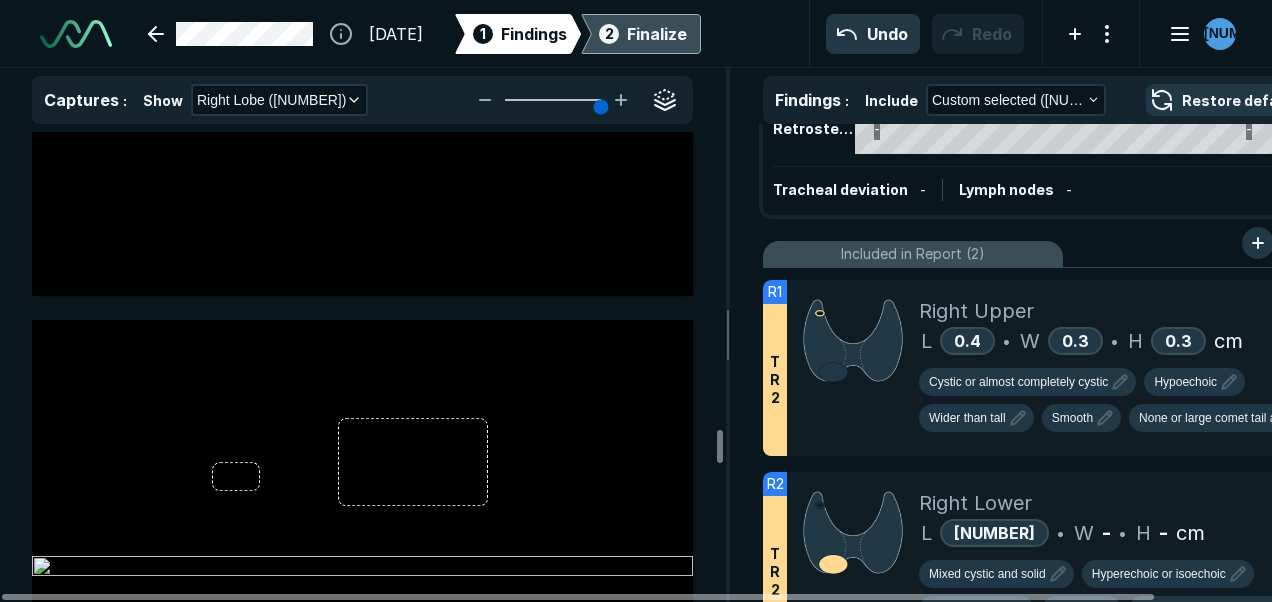 scroll, scrollTop: 9688, scrollLeft: 0, axis: vertical 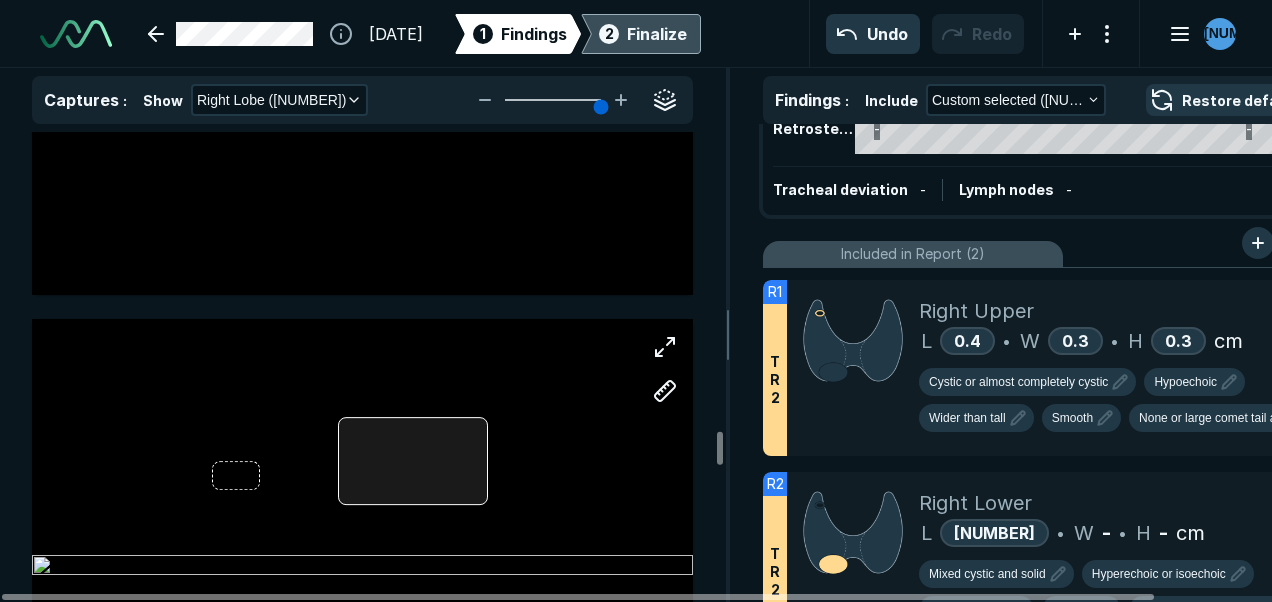 click at bounding box center (412, 461) 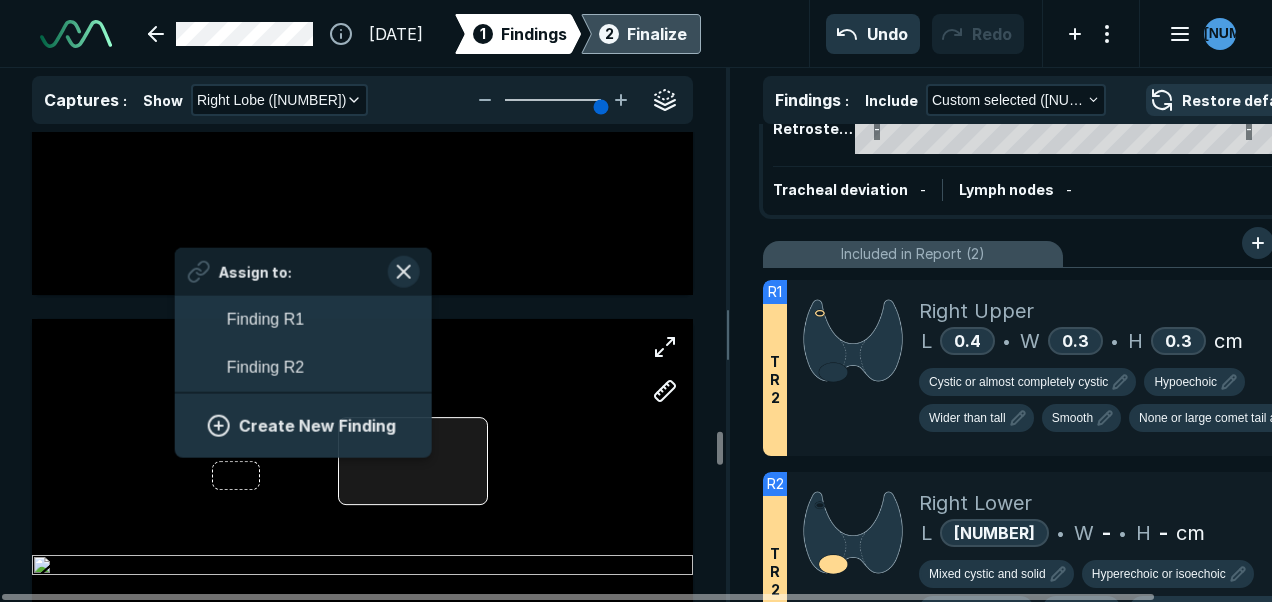 scroll, scrollTop: 2959, scrollLeft: 3708, axis: both 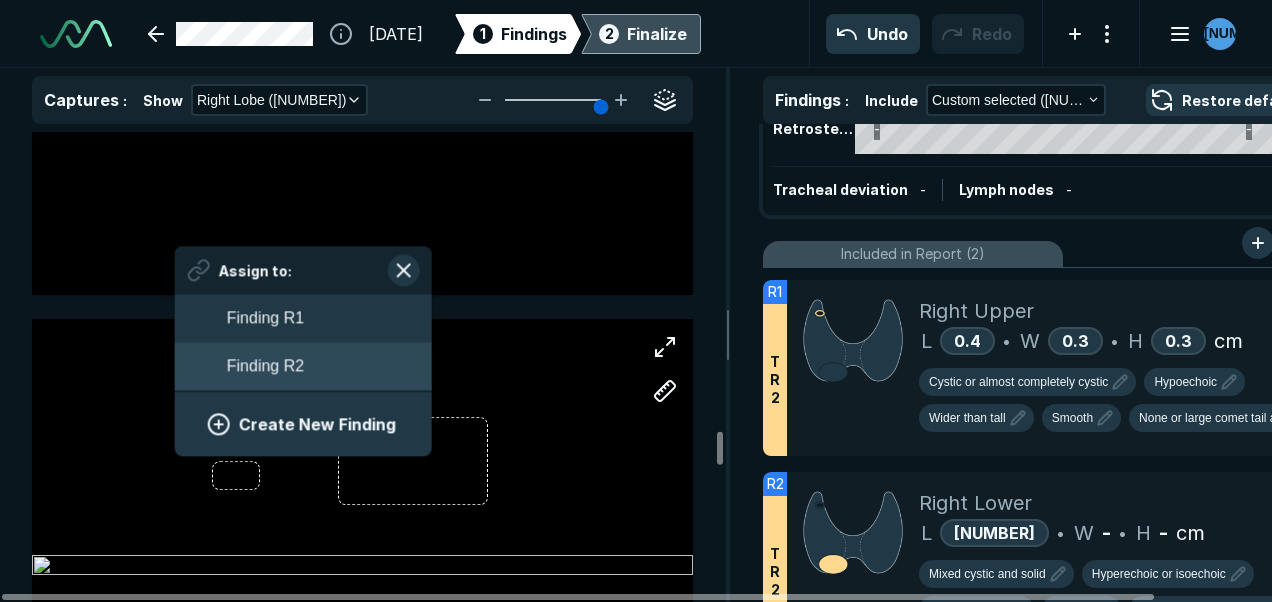 click on "Finding R2" at bounding box center [303, 367] 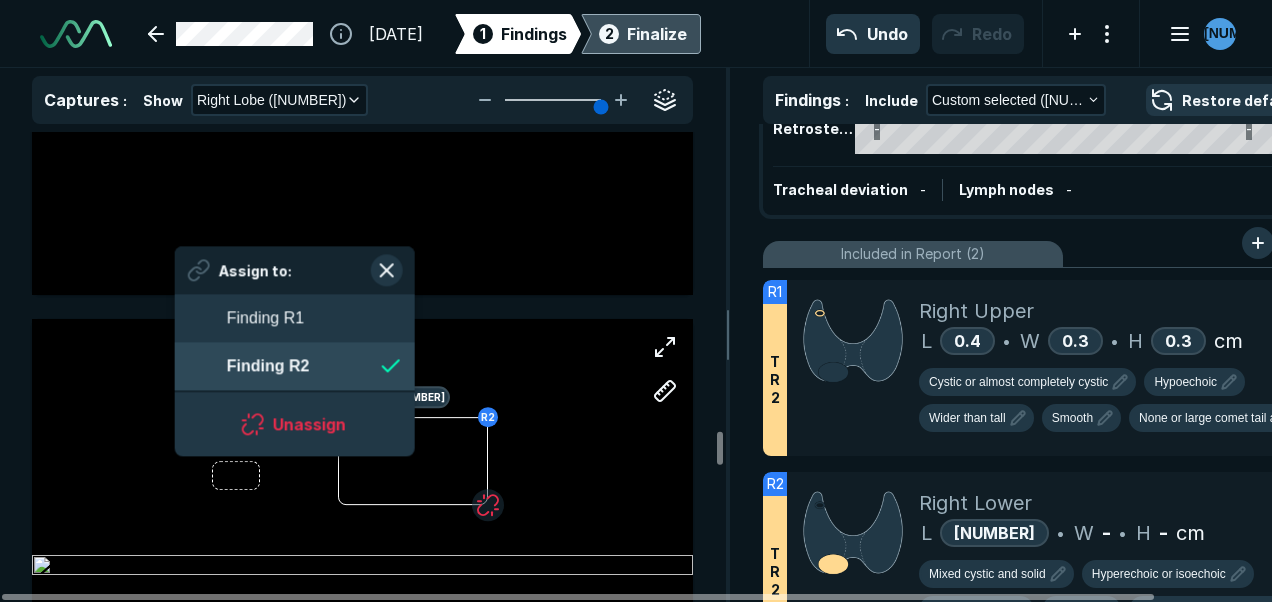 scroll, scrollTop: 2959, scrollLeft: 3650, axis: both 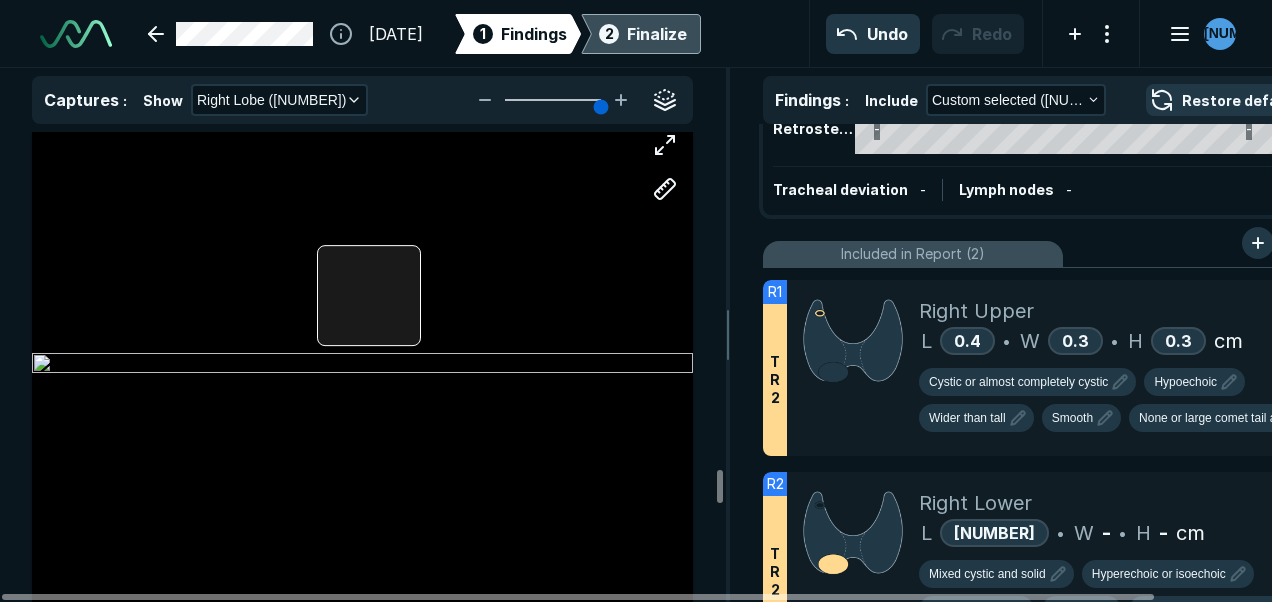 click at bounding box center [362, 365] 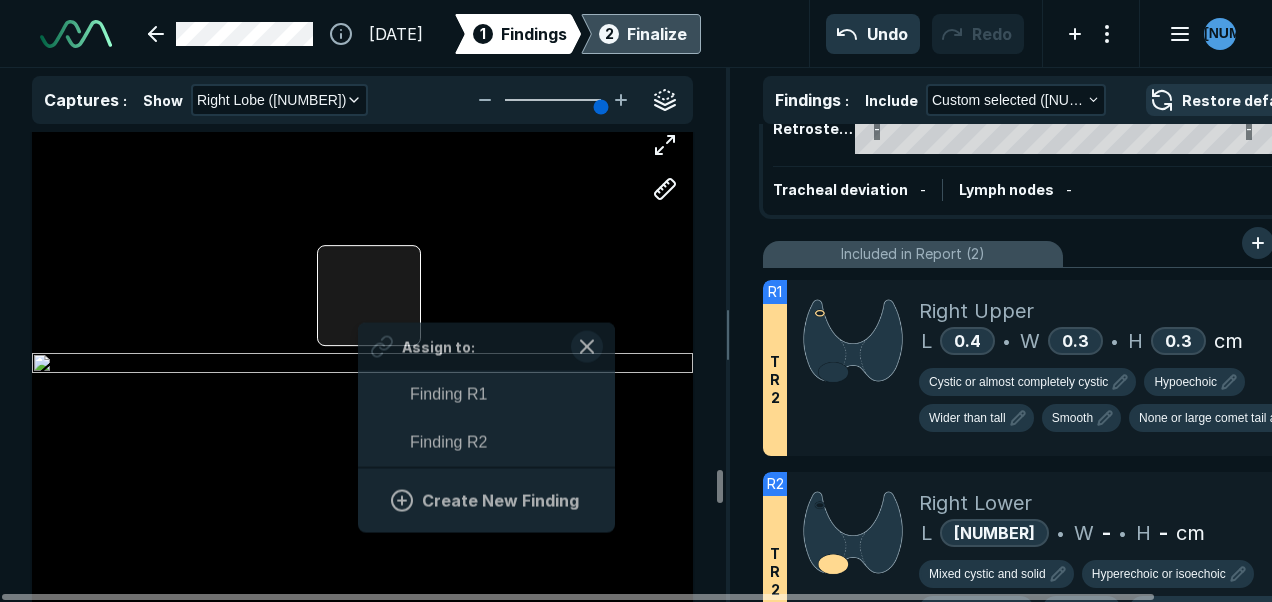 scroll, scrollTop: 2959, scrollLeft: 3708, axis: both 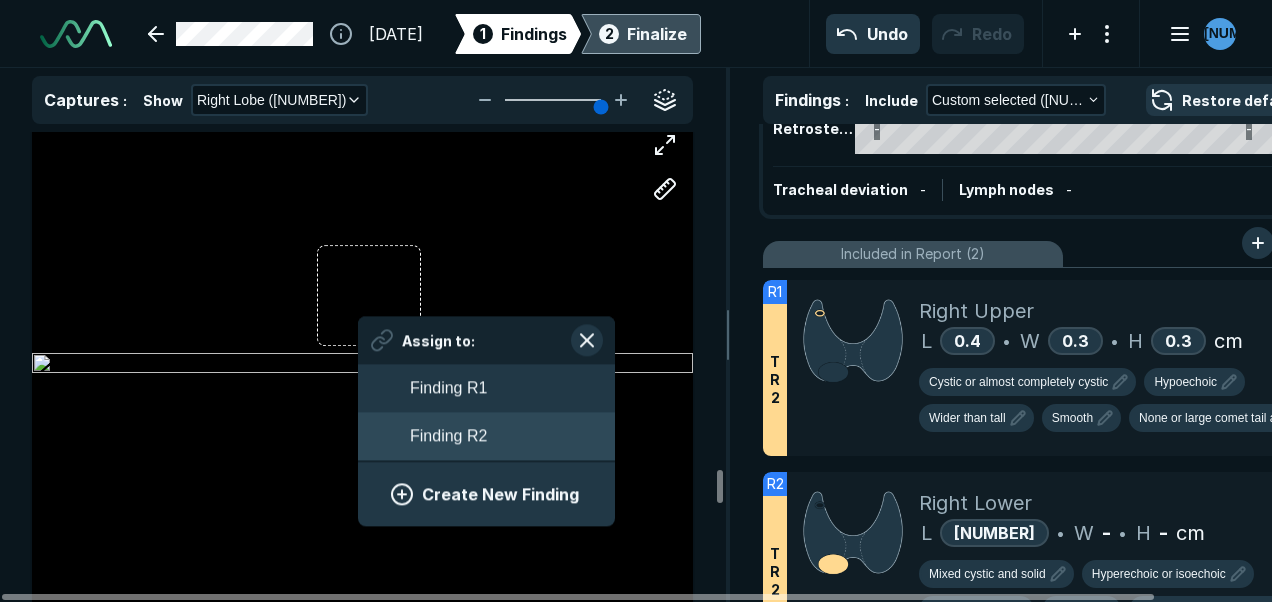 click on "Finding R2" at bounding box center [448, 436] 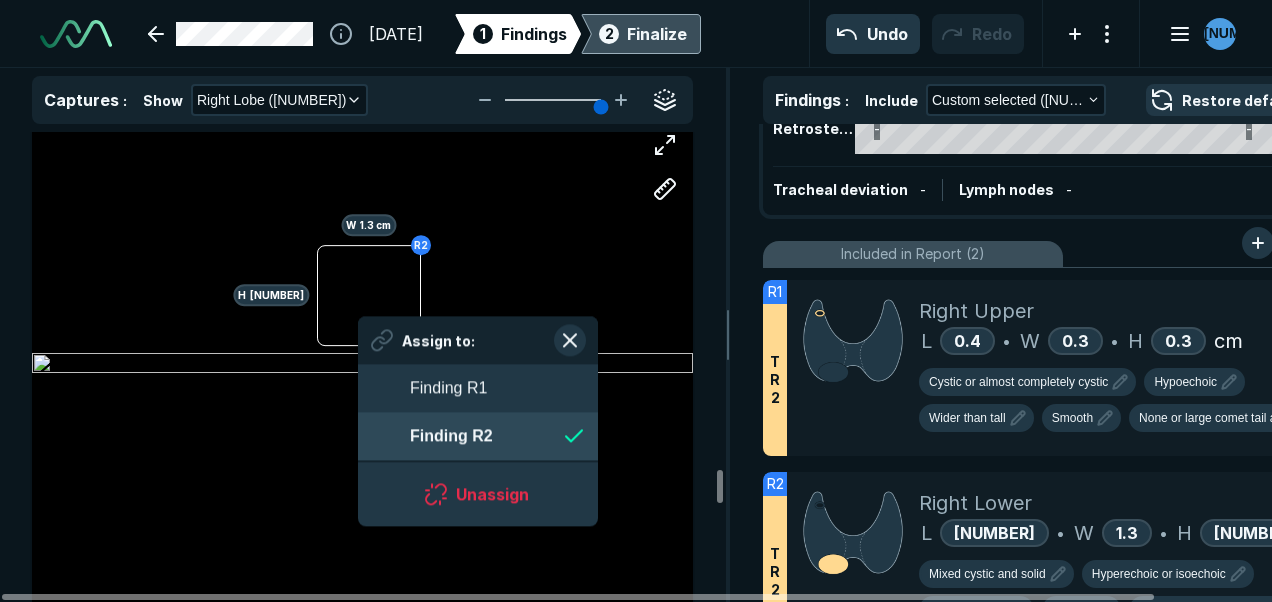 scroll, scrollTop: 2959, scrollLeft: 3650, axis: both 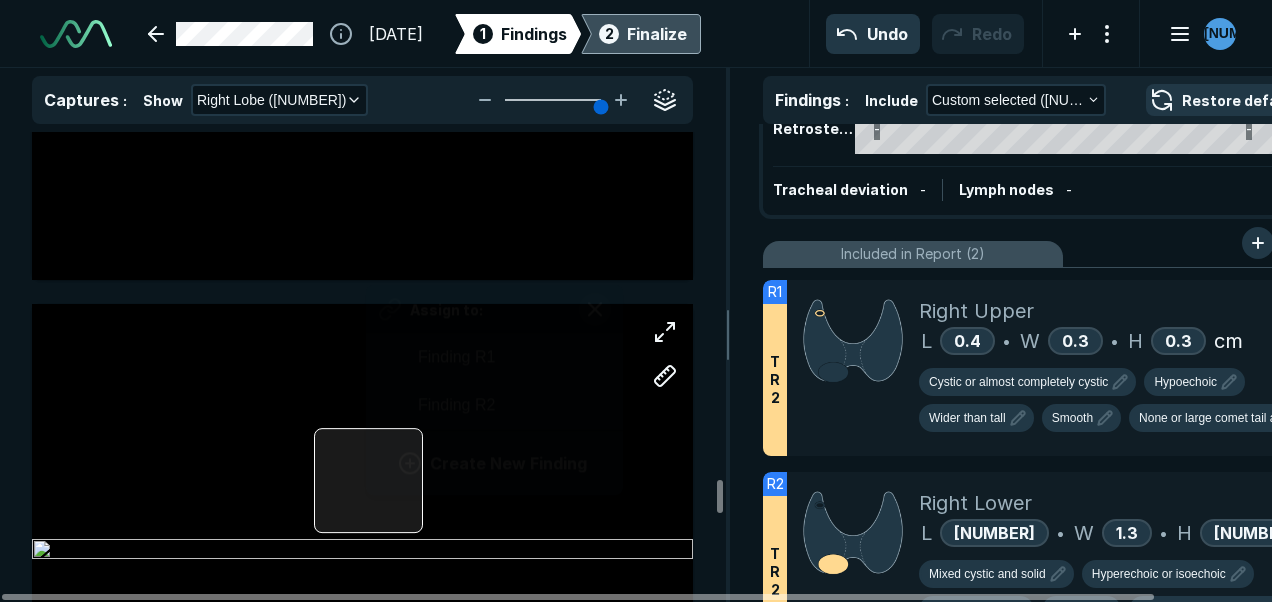 click on "Assign to: Finding R1 Finding R2 Create New Finding" at bounding box center (362, 552) 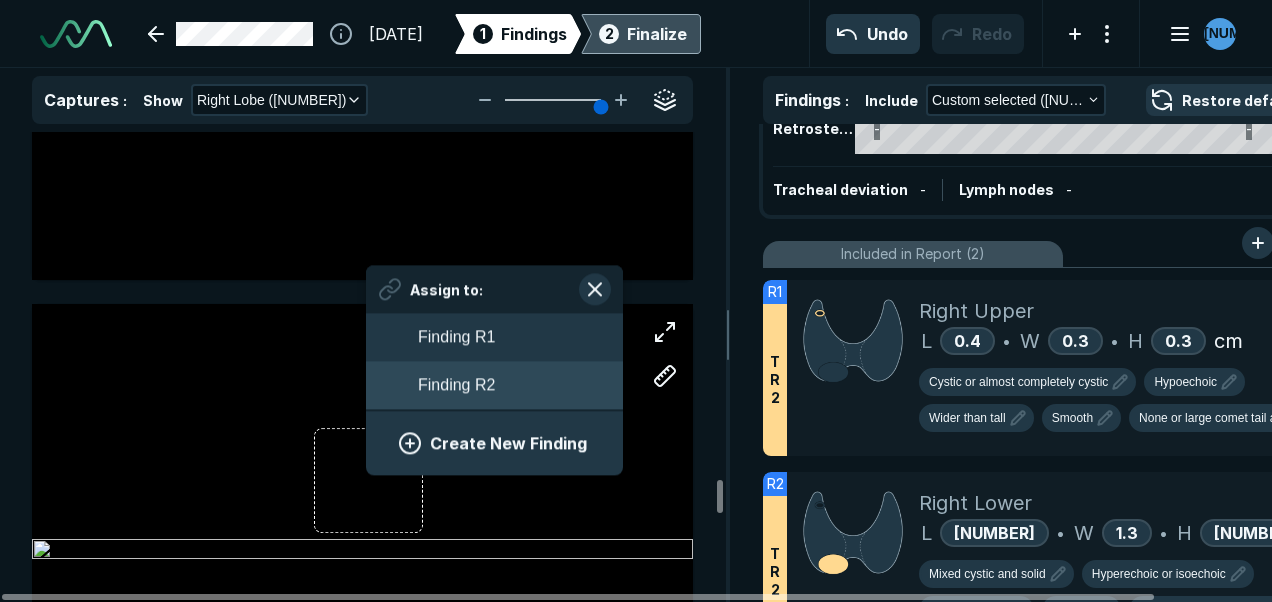click on "Finding R2" at bounding box center [456, 385] 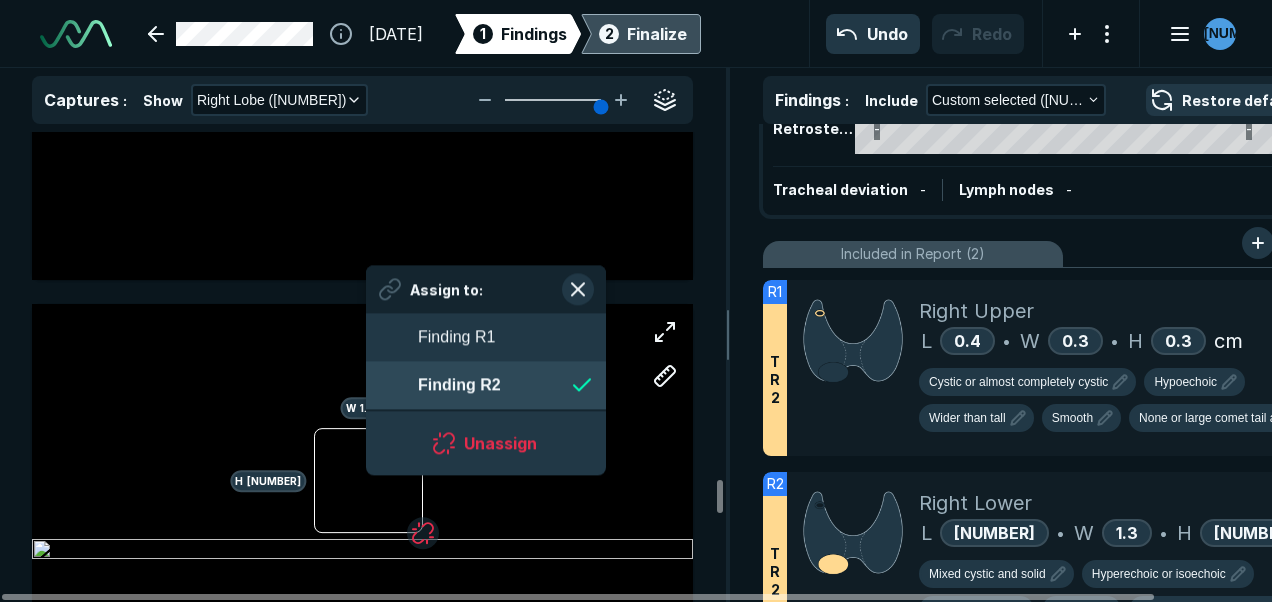scroll, scrollTop: 2959, scrollLeft: 3650, axis: both 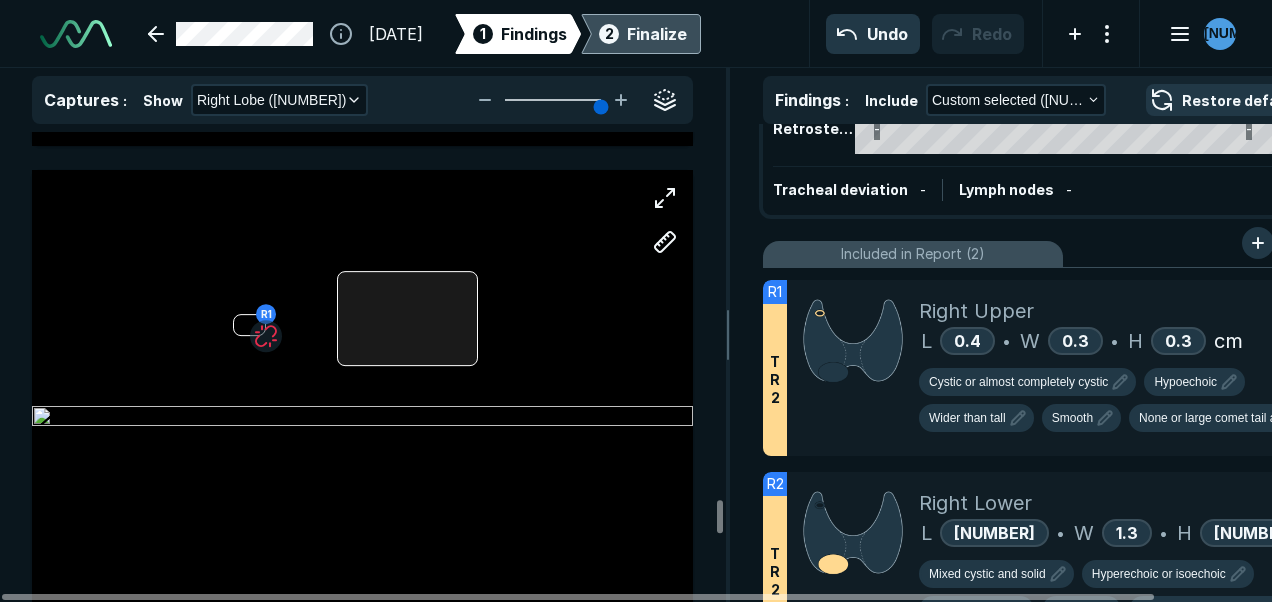 click at bounding box center [407, 318] 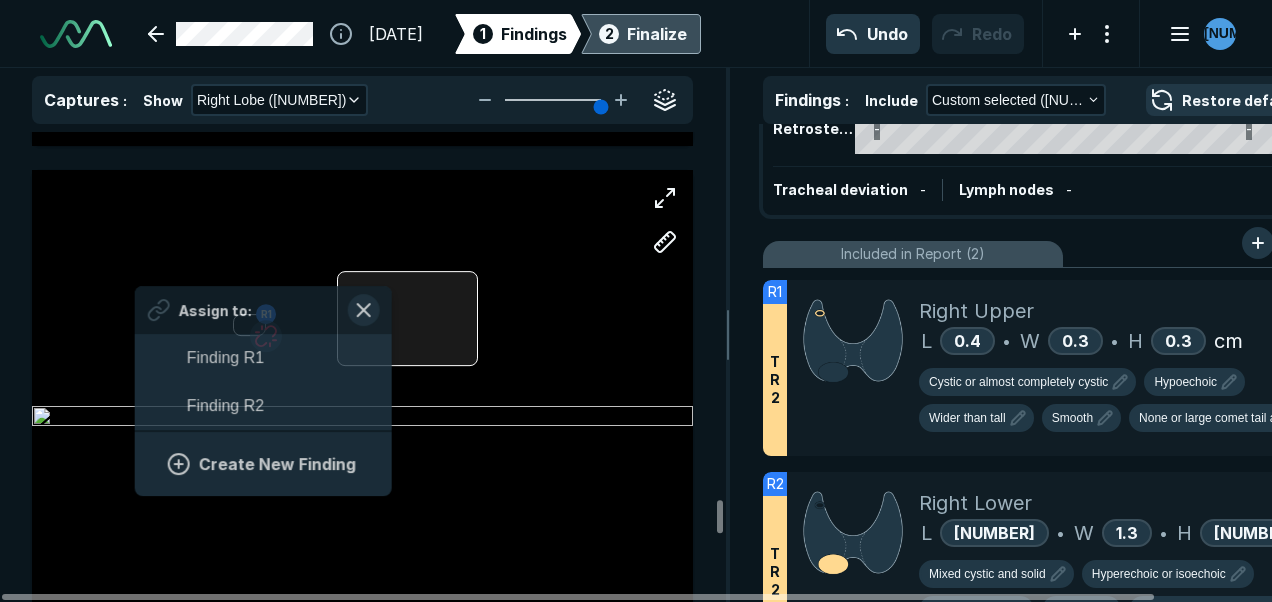 scroll, scrollTop: 2959, scrollLeft: 3708, axis: both 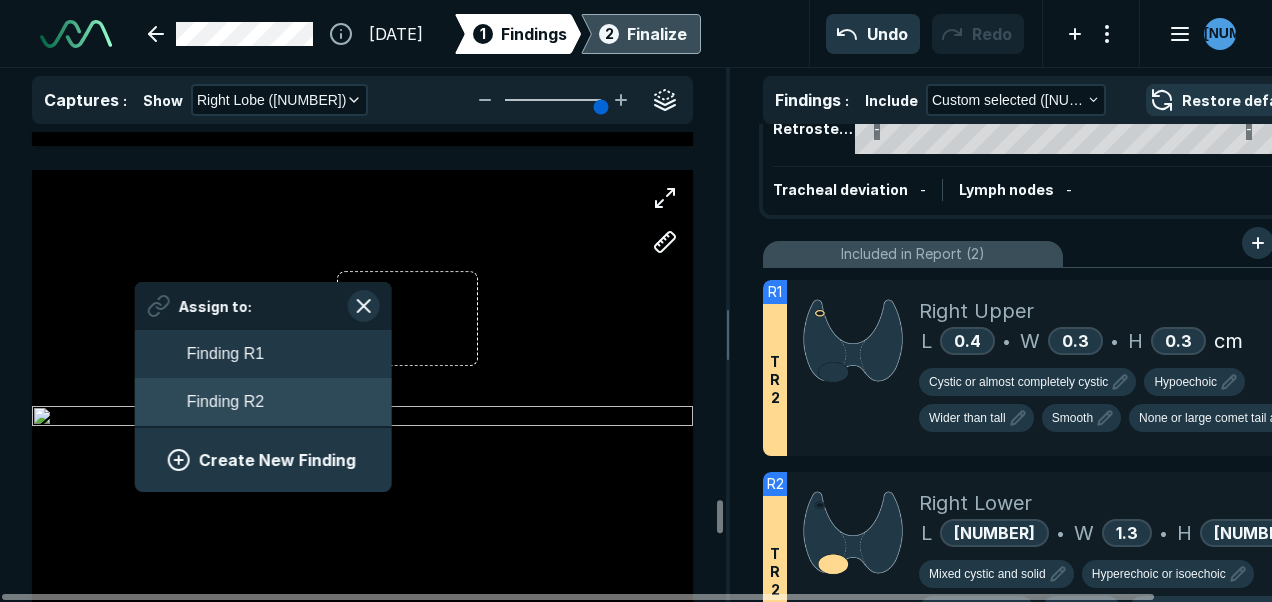 click on "Finding R2" at bounding box center (263, 402) 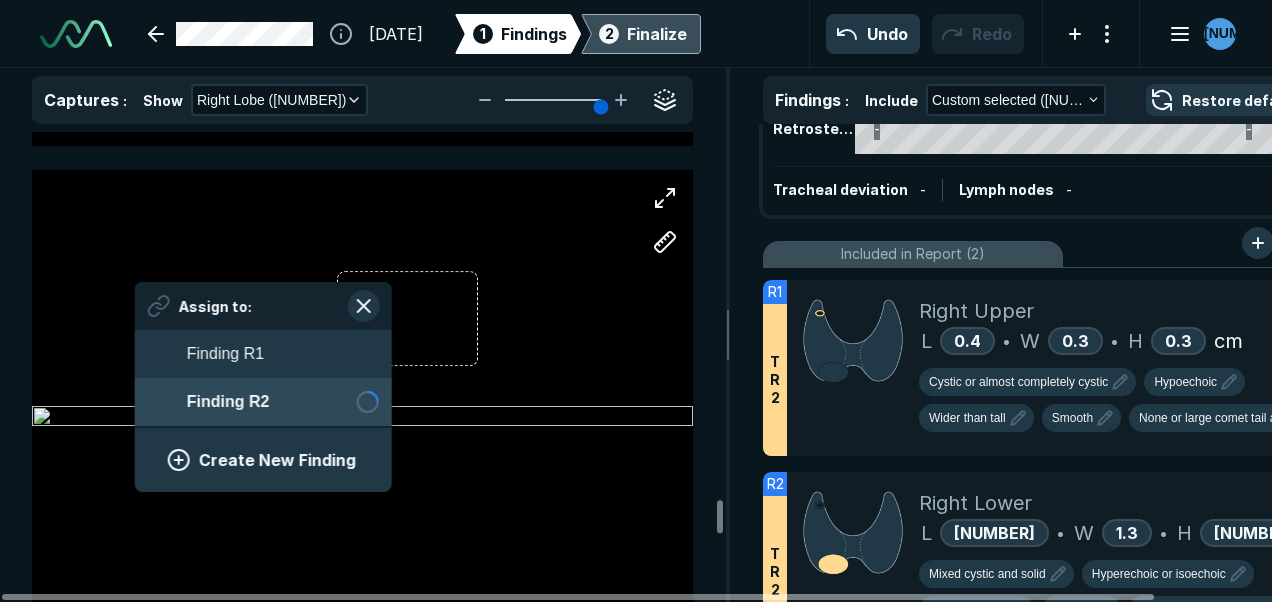 scroll, scrollTop: 2959, scrollLeft: 3650, axis: both 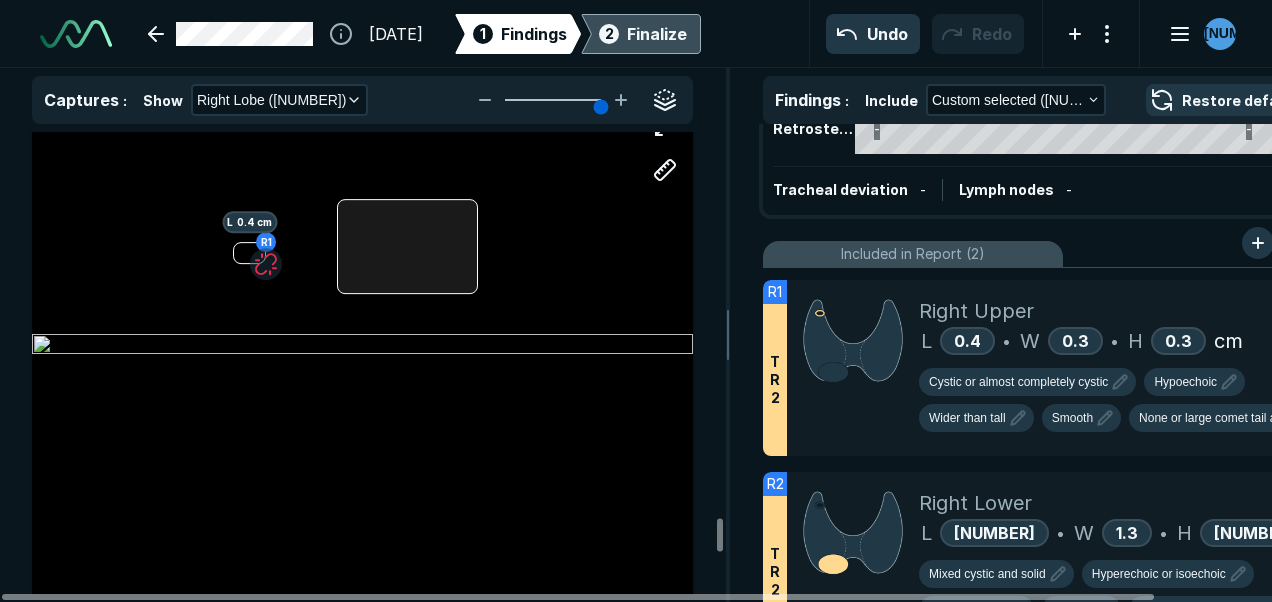 click at bounding box center [407, 246] 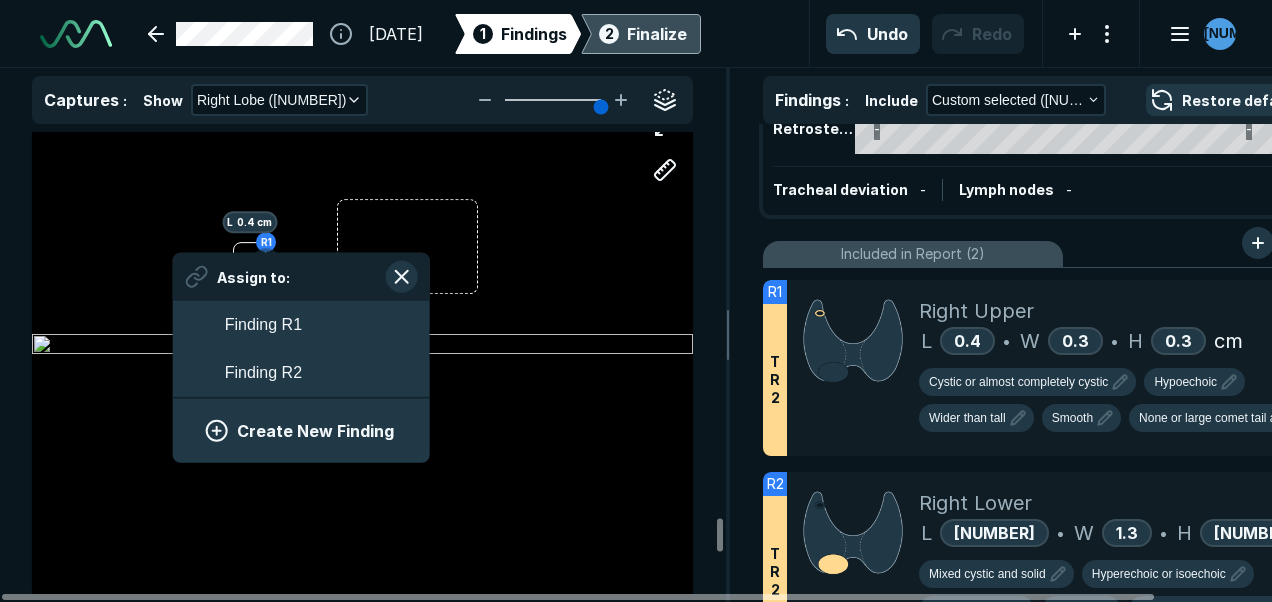scroll, scrollTop: 2959, scrollLeft: 3708, axis: both 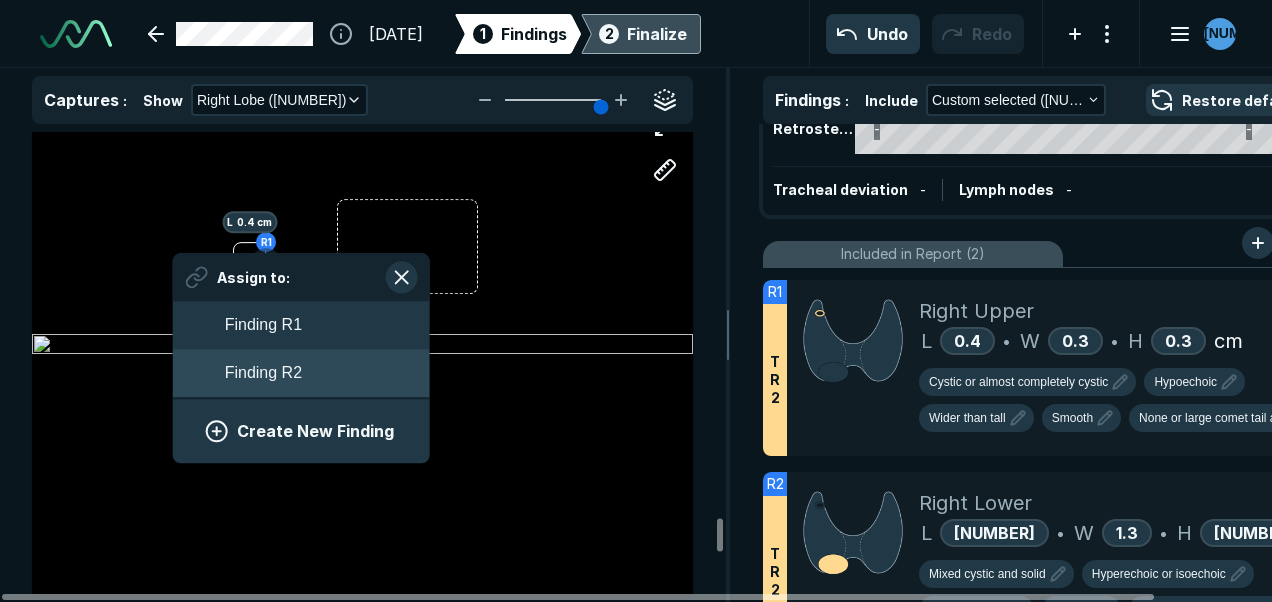 click on "Finding R2" at bounding box center [301, 373] 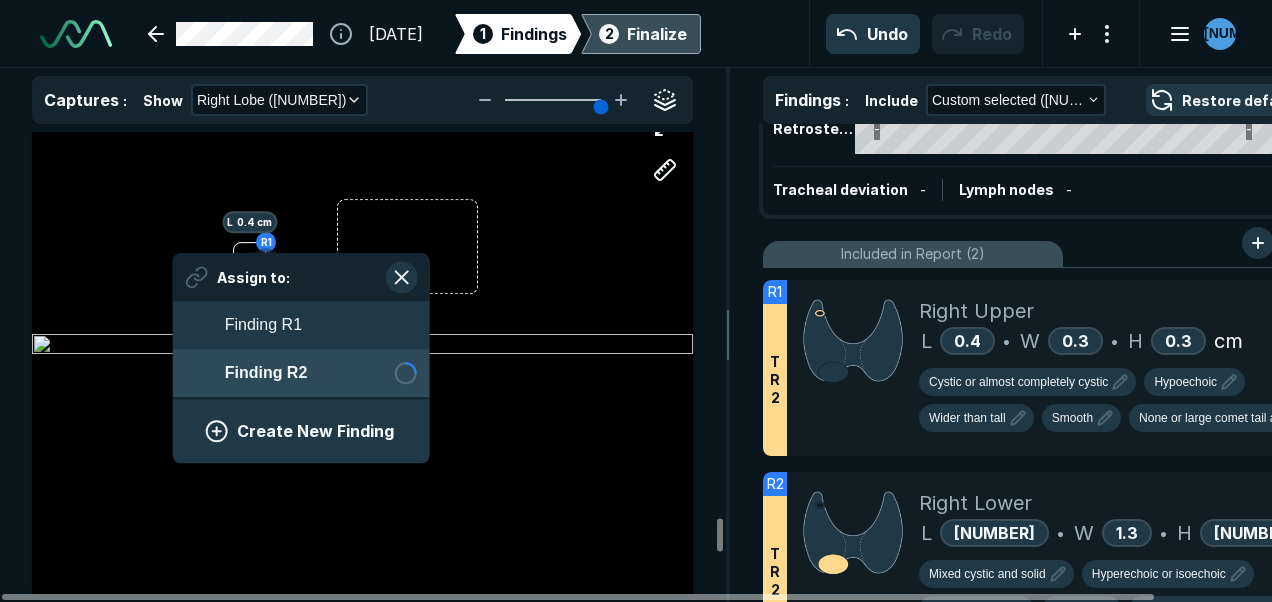 scroll, scrollTop: 2959, scrollLeft: 3650, axis: both 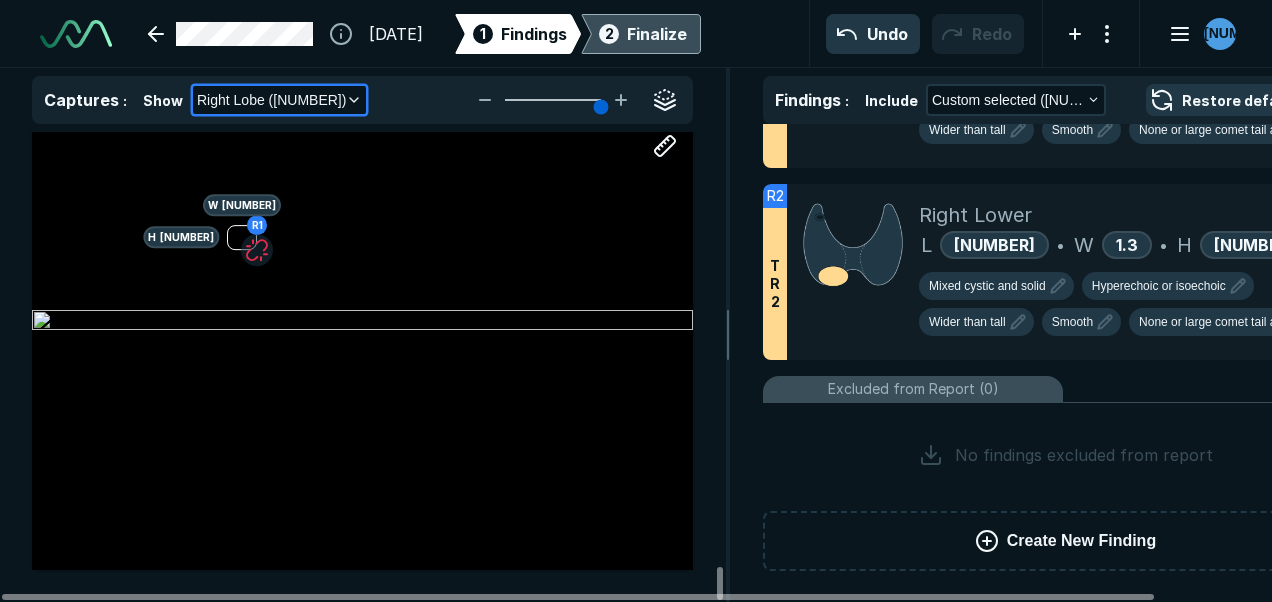 click on "Right Lobe ([NUMBER])" at bounding box center (279, 100) 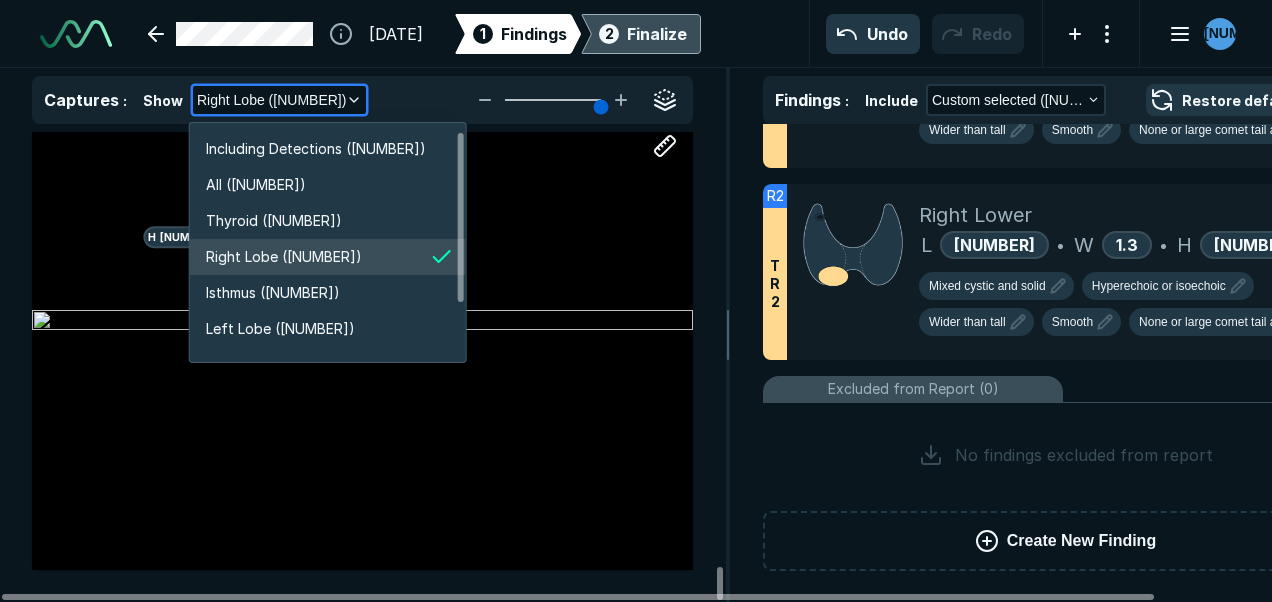 scroll, scrollTop: 3532, scrollLeft: 3575, axis: both 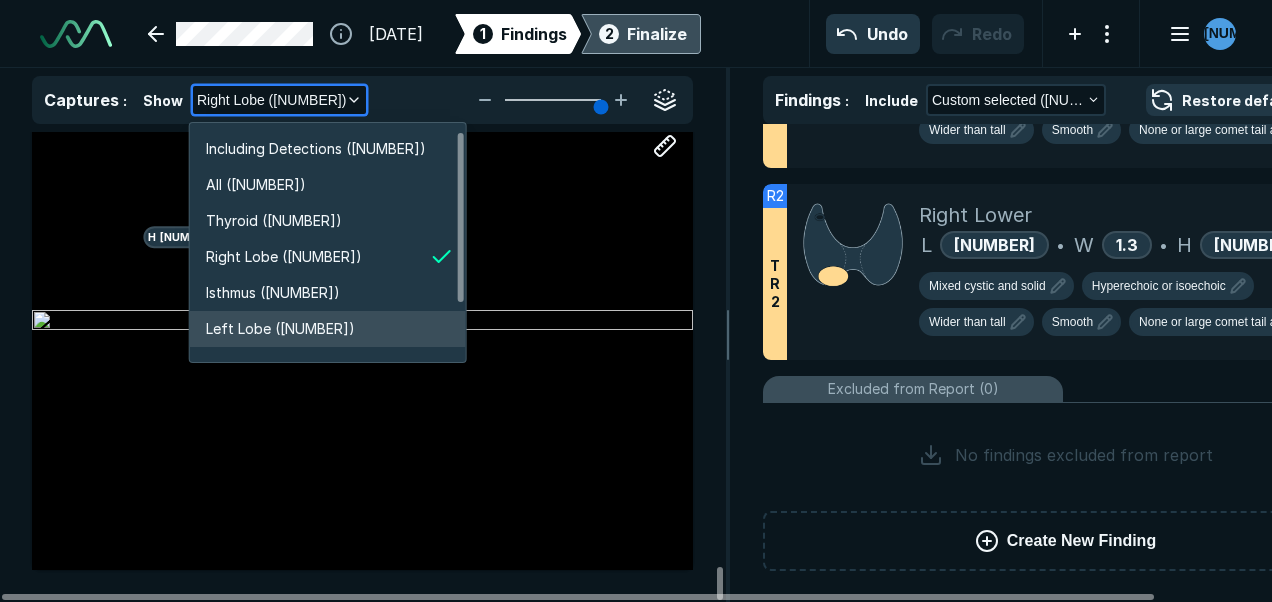 click on "Left Lobe ([NUMBER])" at bounding box center (328, 329) 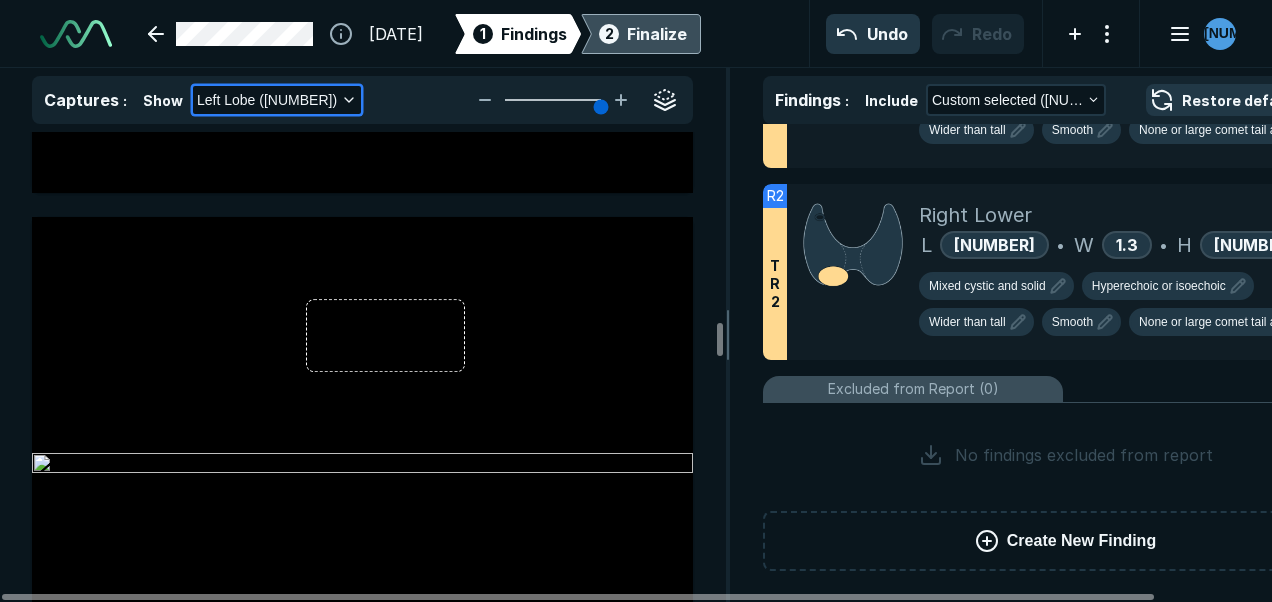scroll, scrollTop: 6153, scrollLeft: 0, axis: vertical 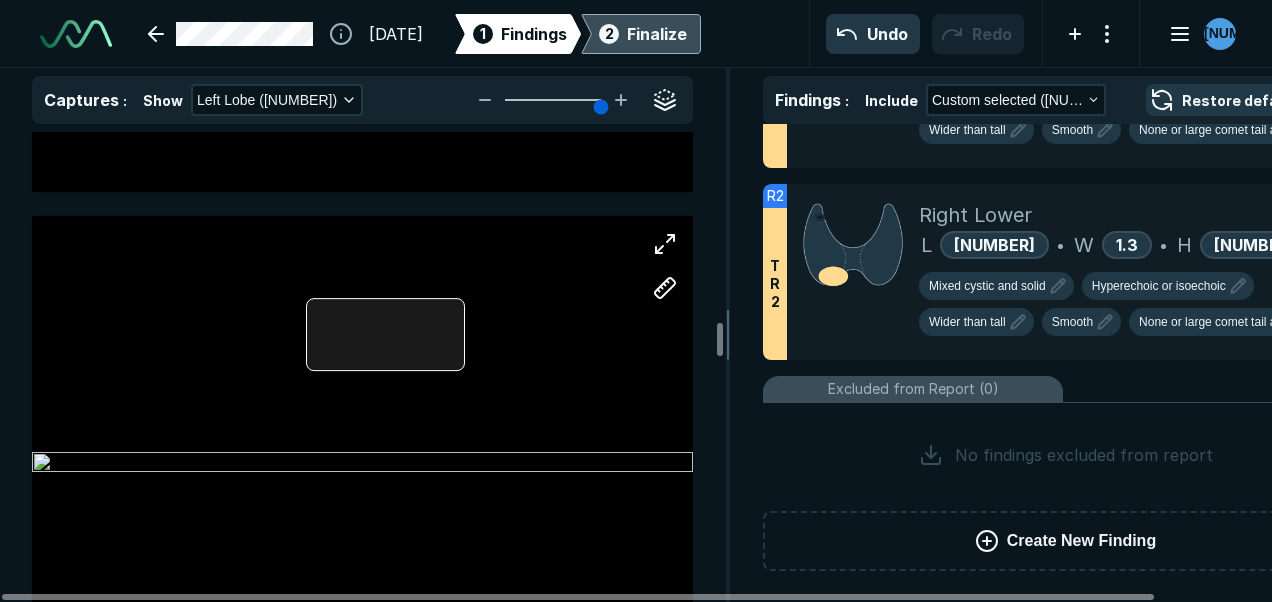 click at bounding box center (385, 334) 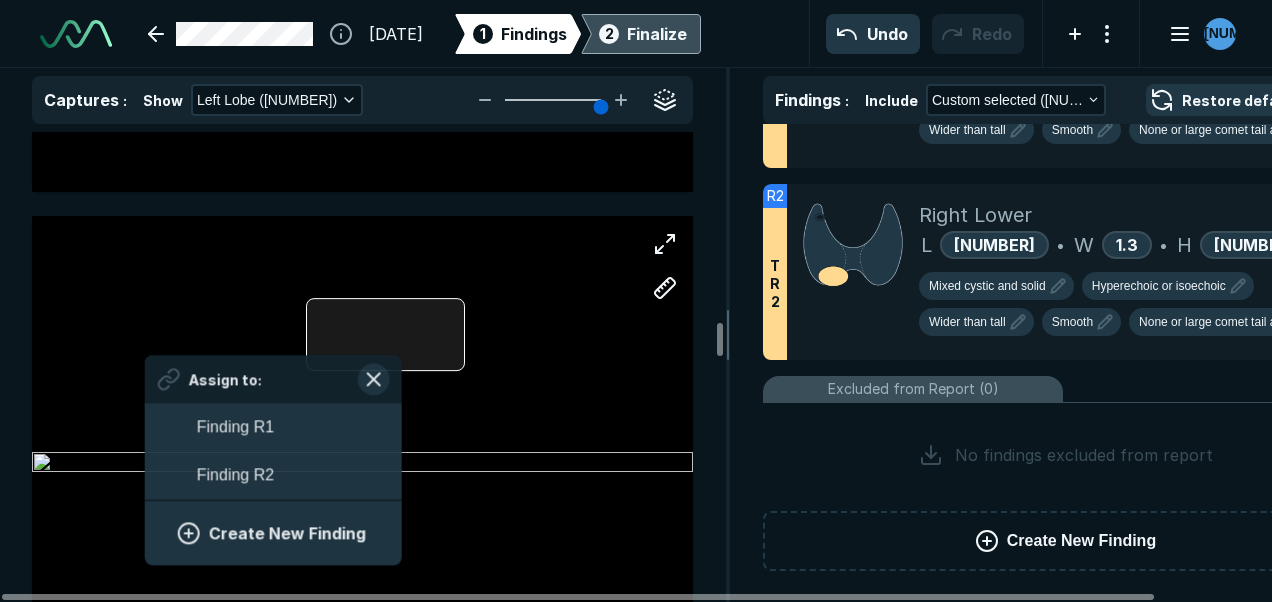 scroll, scrollTop: 2959, scrollLeft: 3708, axis: both 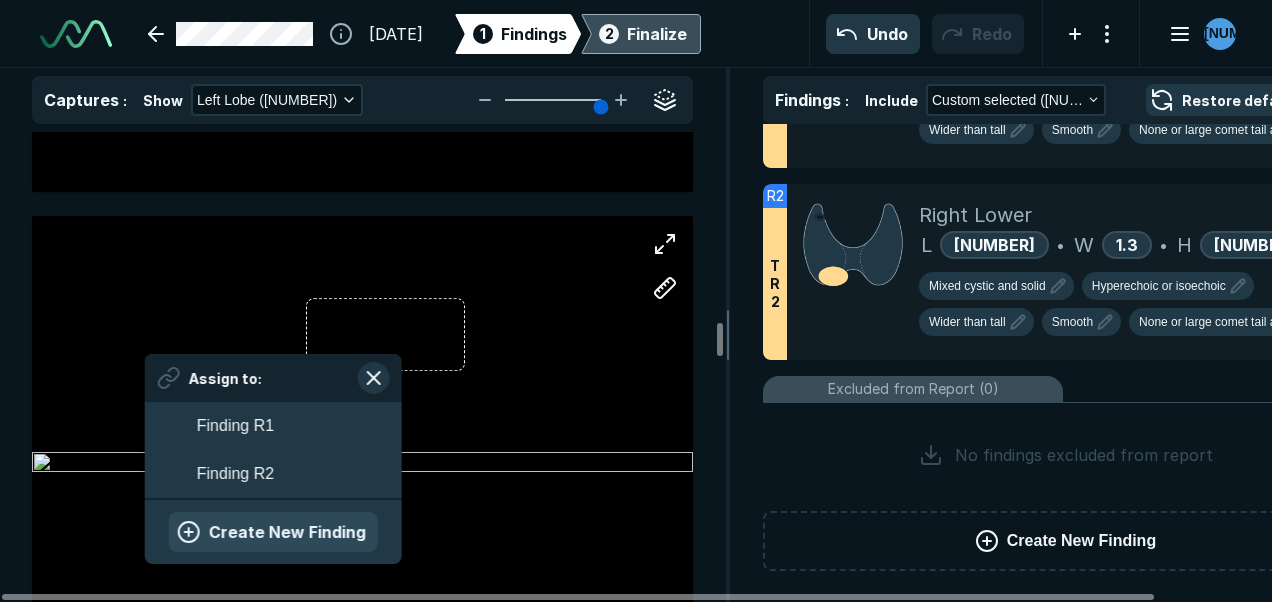 click on "Create New Finding" at bounding box center (273, 532) 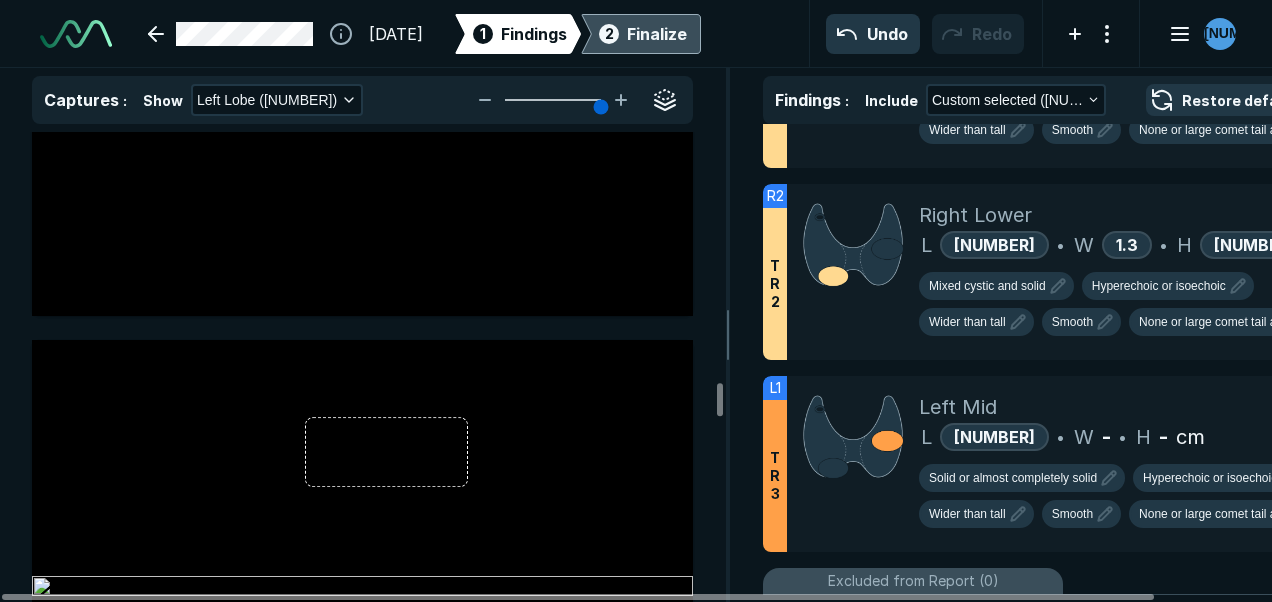 scroll, scrollTop: 8106, scrollLeft: 0, axis: vertical 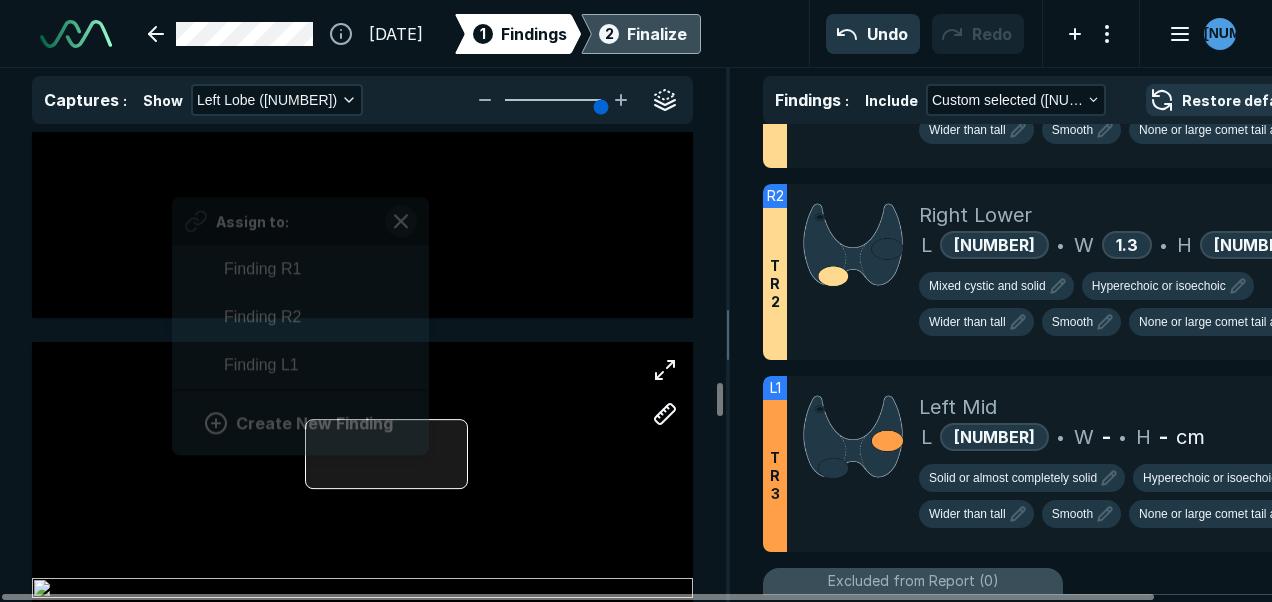 click at bounding box center [387, 454] 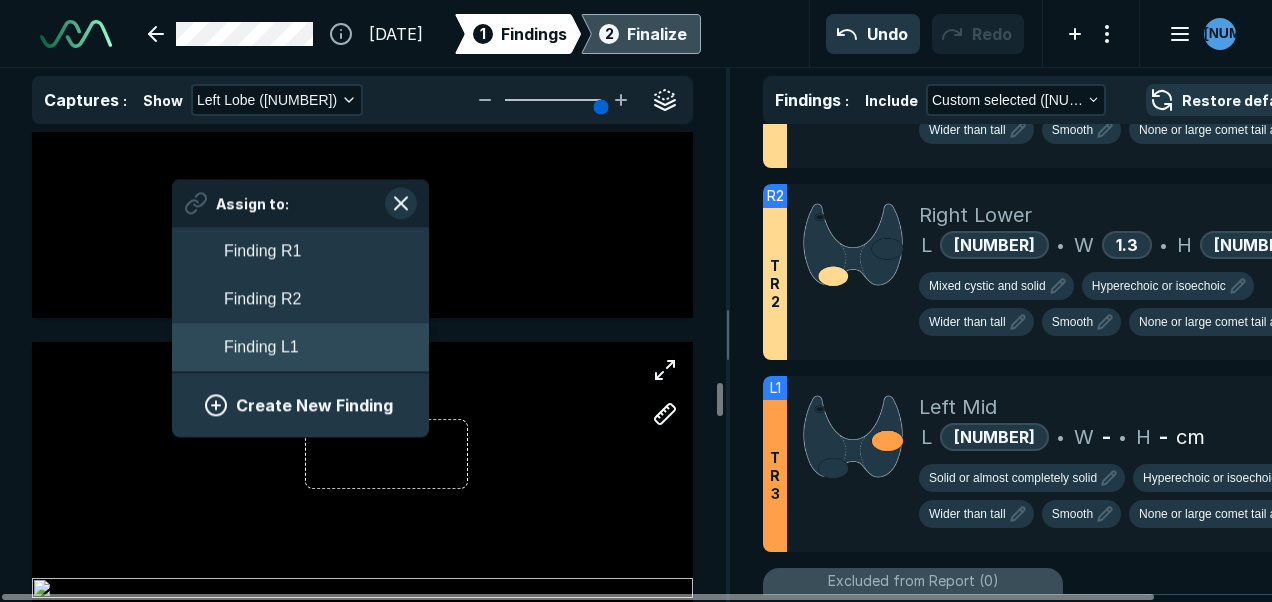 click on "Finding L1" at bounding box center [300, 347] 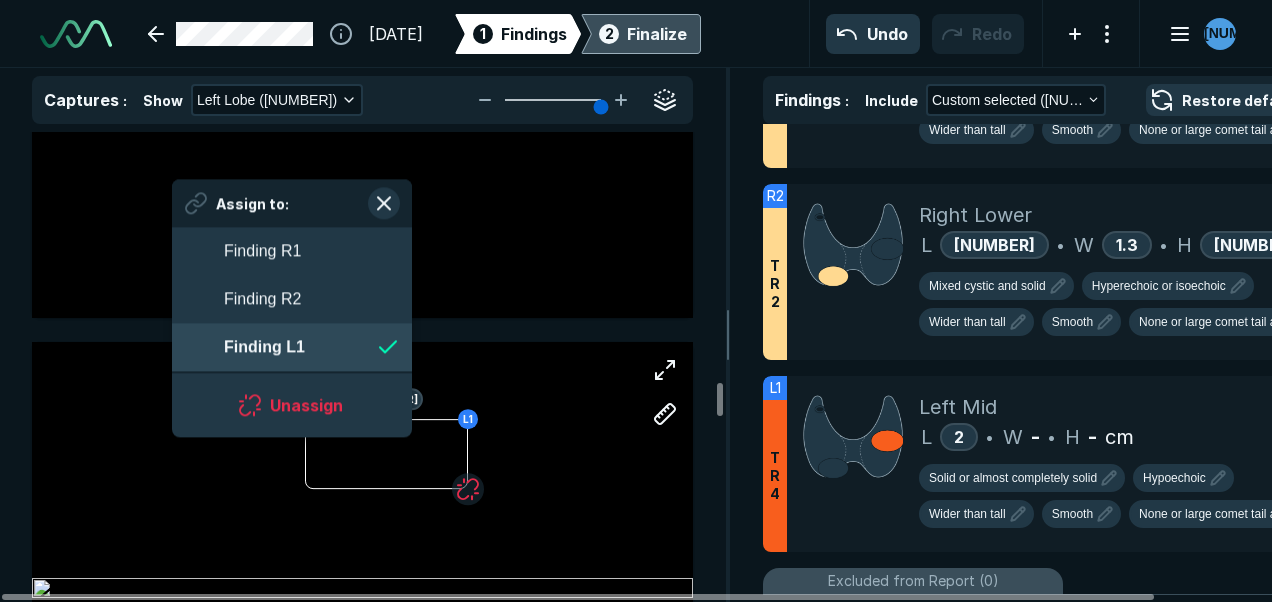 scroll, scrollTop: 3175, scrollLeft: 3650, axis: both 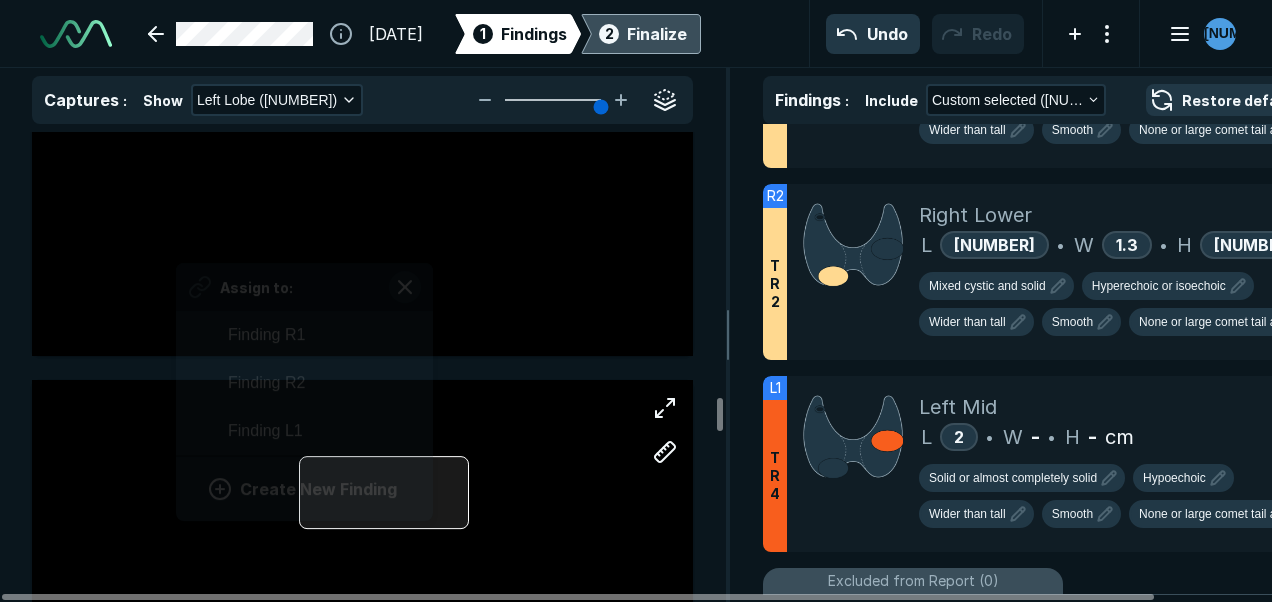 click at bounding box center [384, 492] 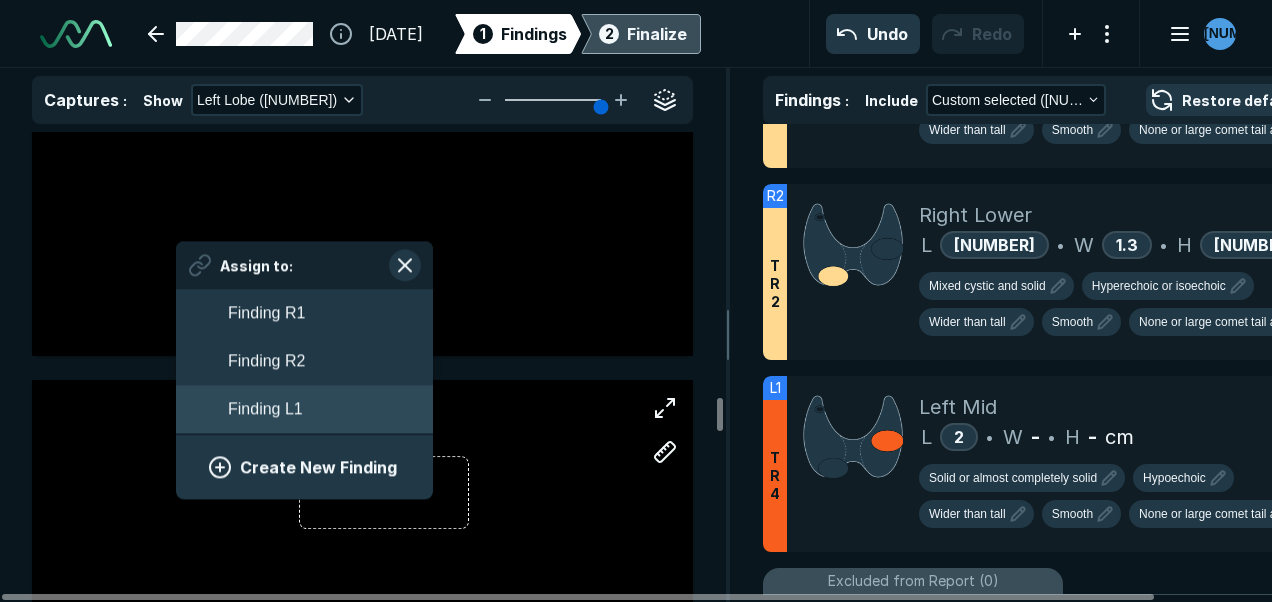 click on "Finding L1" at bounding box center [304, 409] 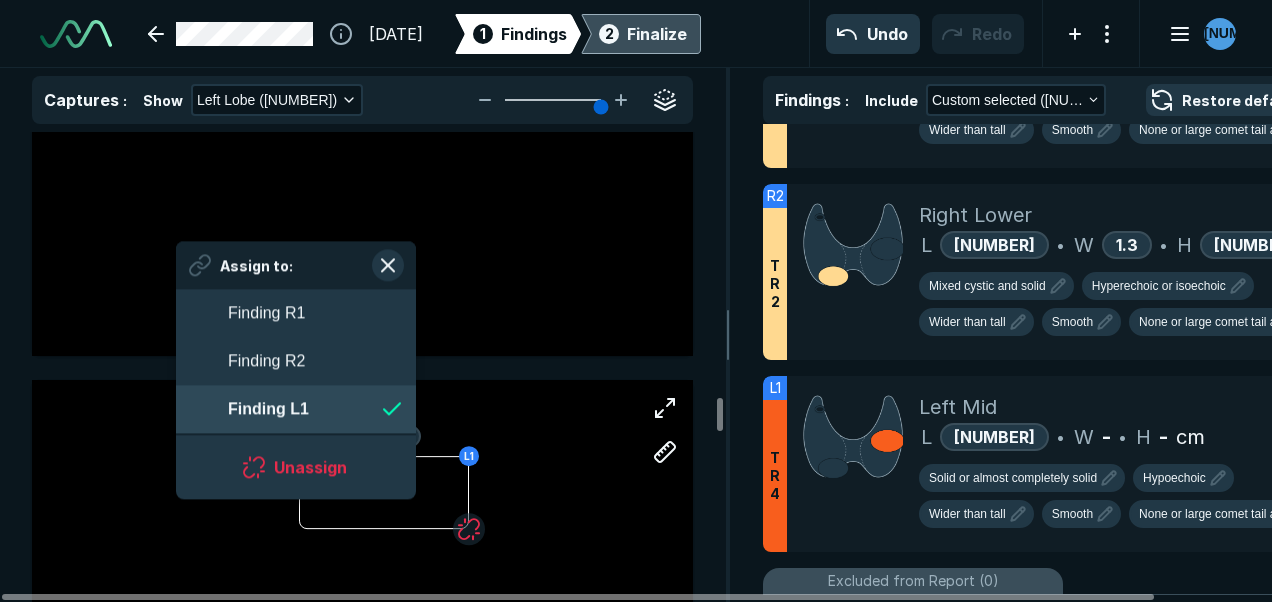 scroll, scrollTop: 3175, scrollLeft: 3650, axis: both 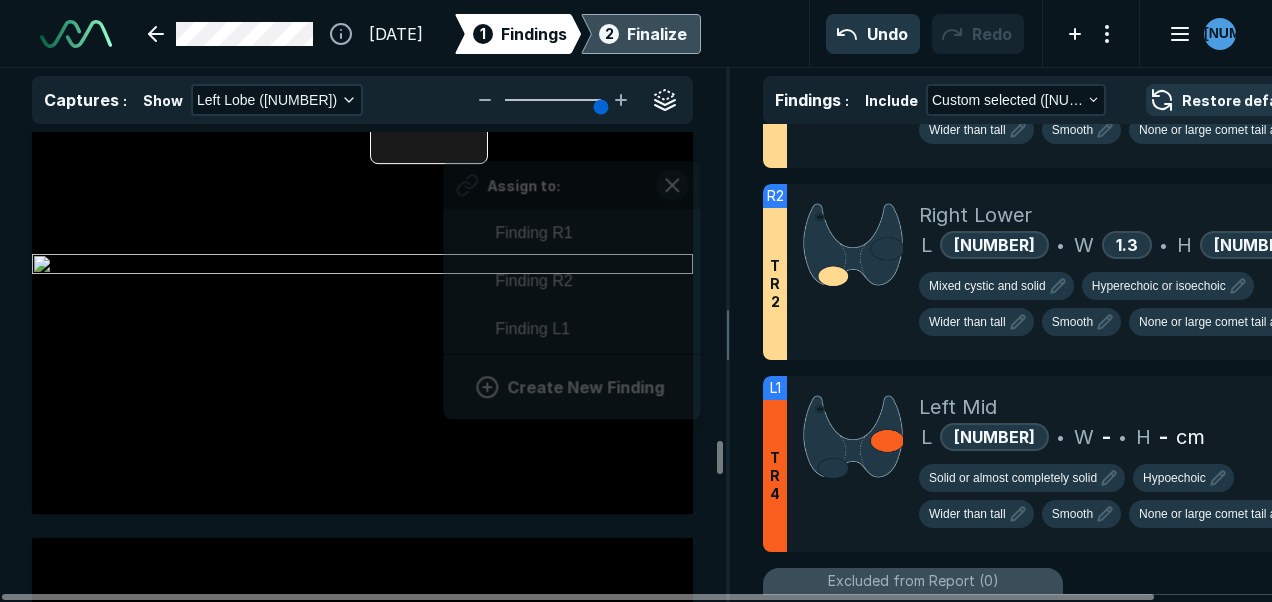 click on "Assign to: Finding R1 Finding R2 Finding L1 Create New Finding" at bounding box center (362, 266) 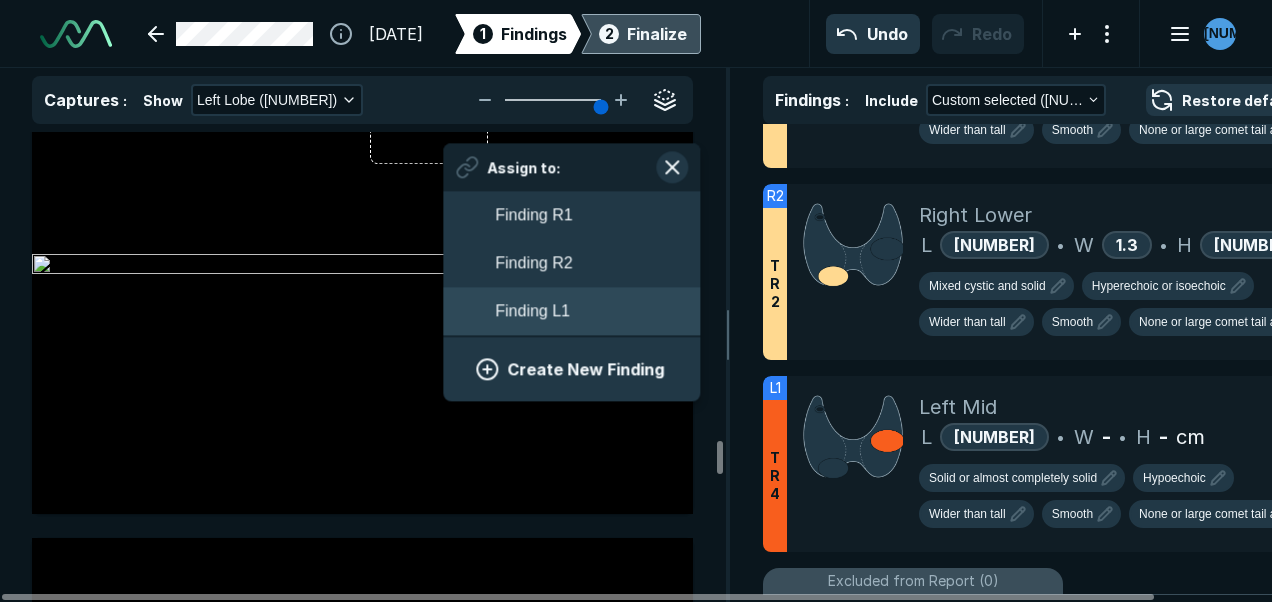 click on "Finding L1" at bounding box center [571, 312] 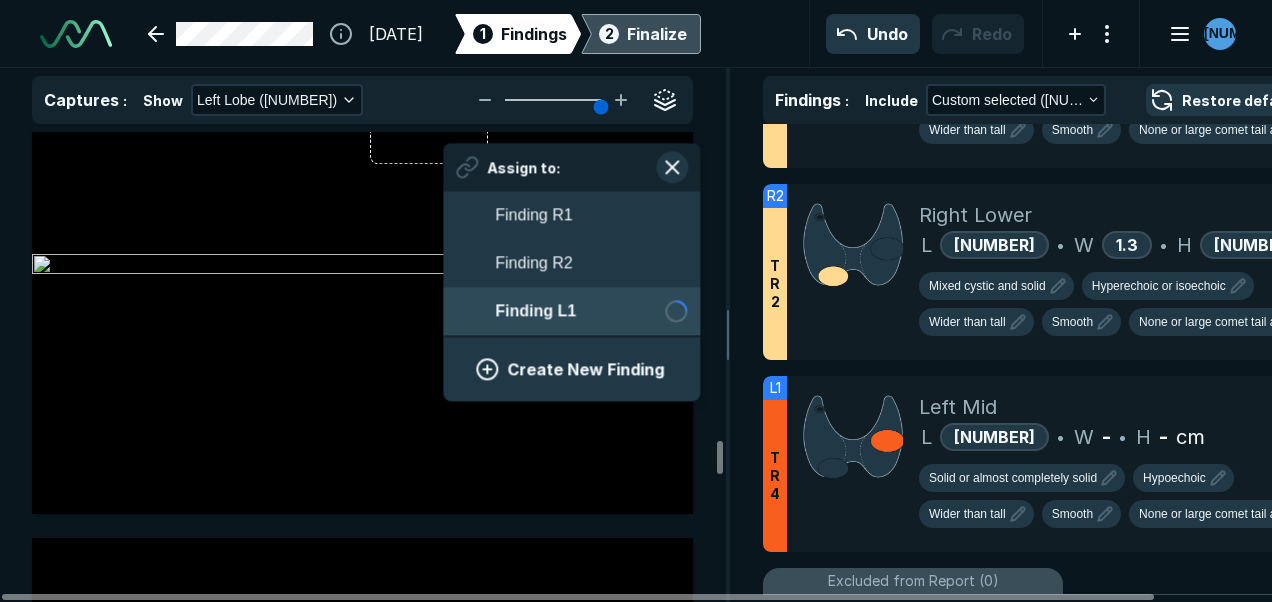 scroll, scrollTop: 3175, scrollLeft: 3650, axis: both 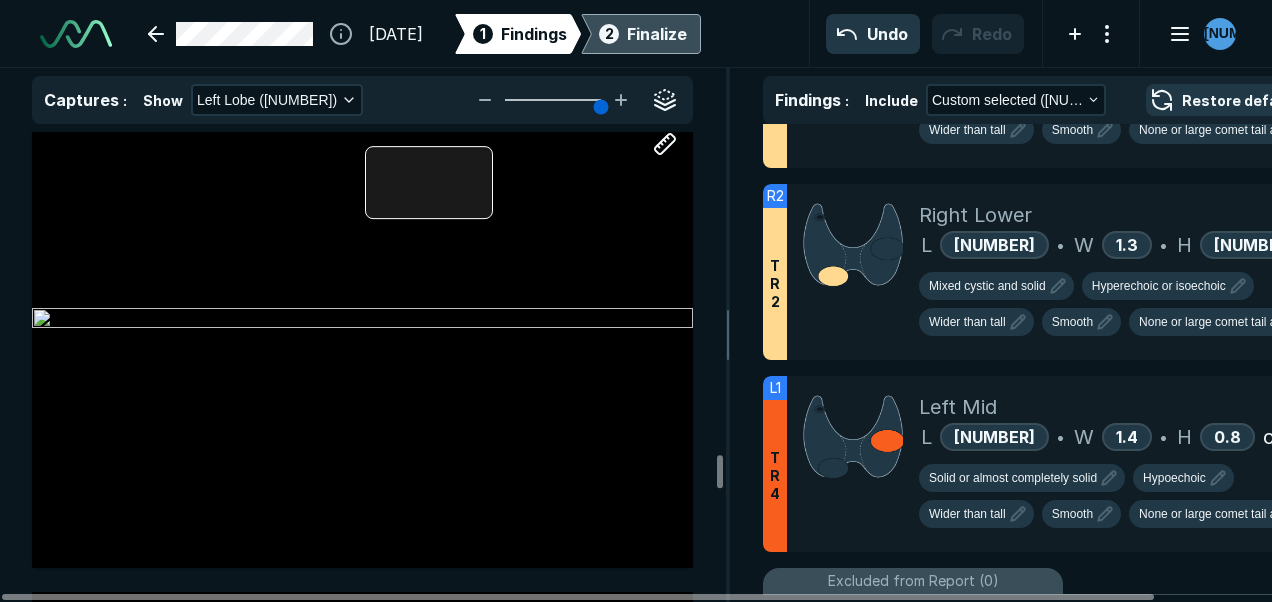 click at bounding box center (429, 182) 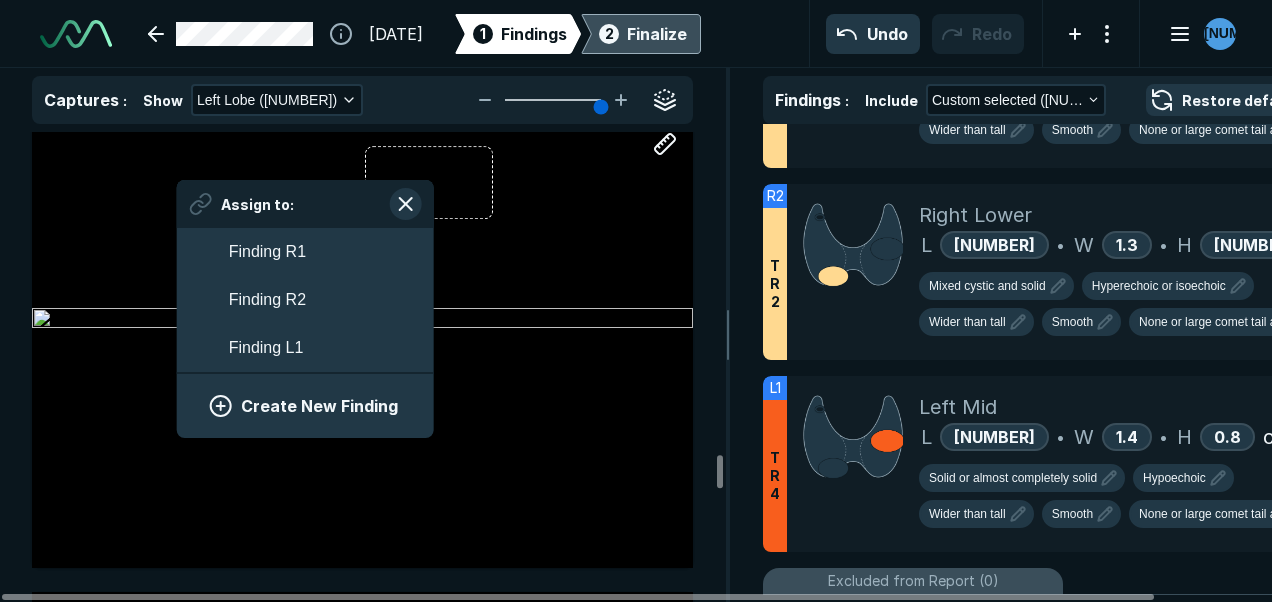 scroll, scrollTop: 3175, scrollLeft: 3708, axis: both 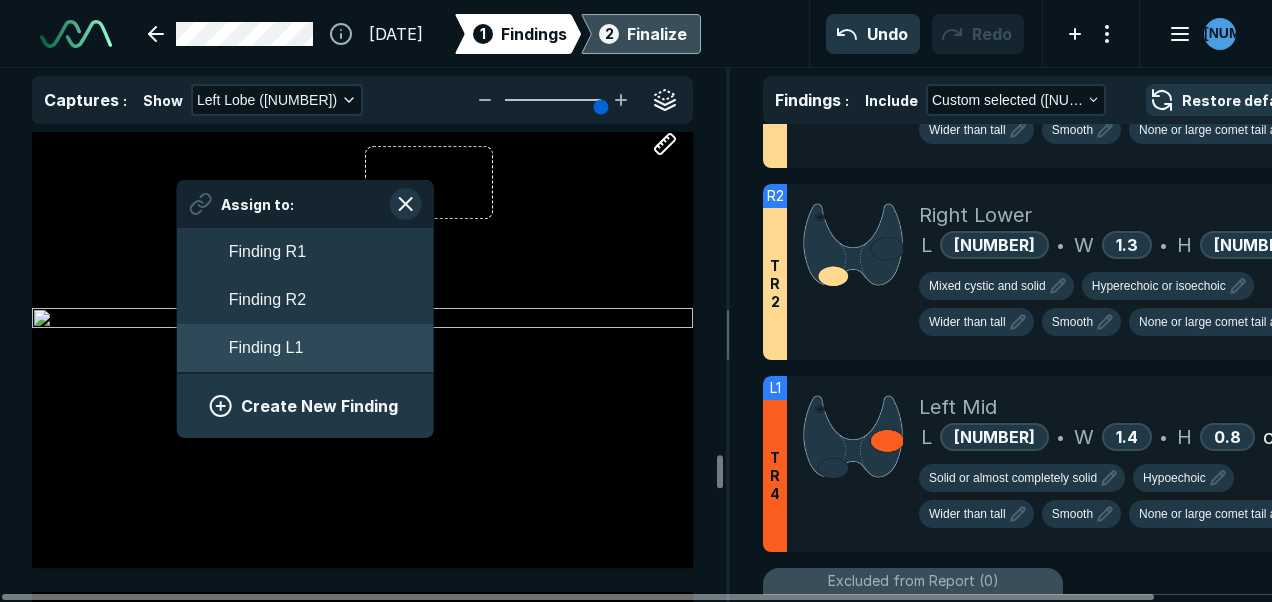 click on "Finding L1" at bounding box center [305, 348] 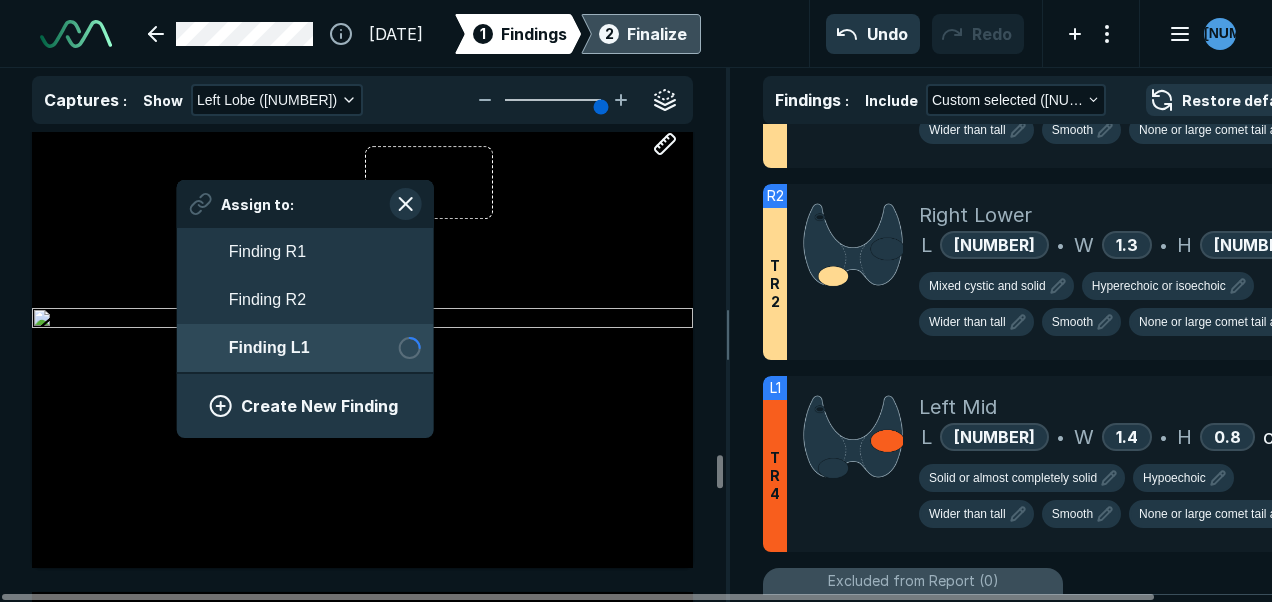 scroll, scrollTop: 3175, scrollLeft: 3650, axis: both 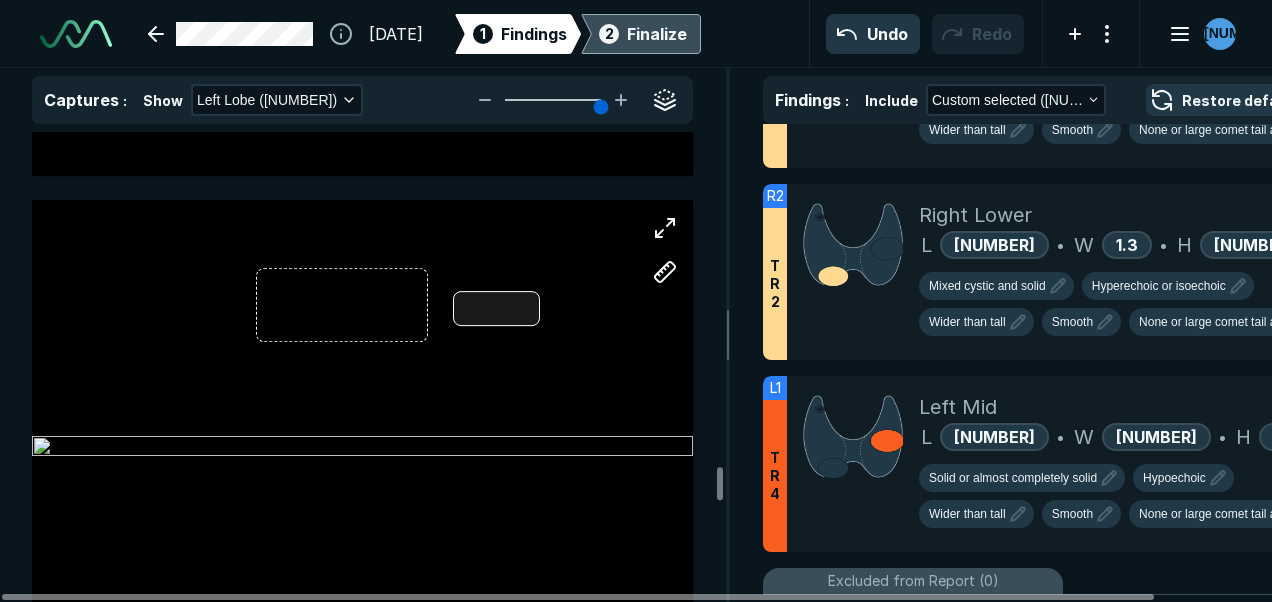 click at bounding box center (497, 309) 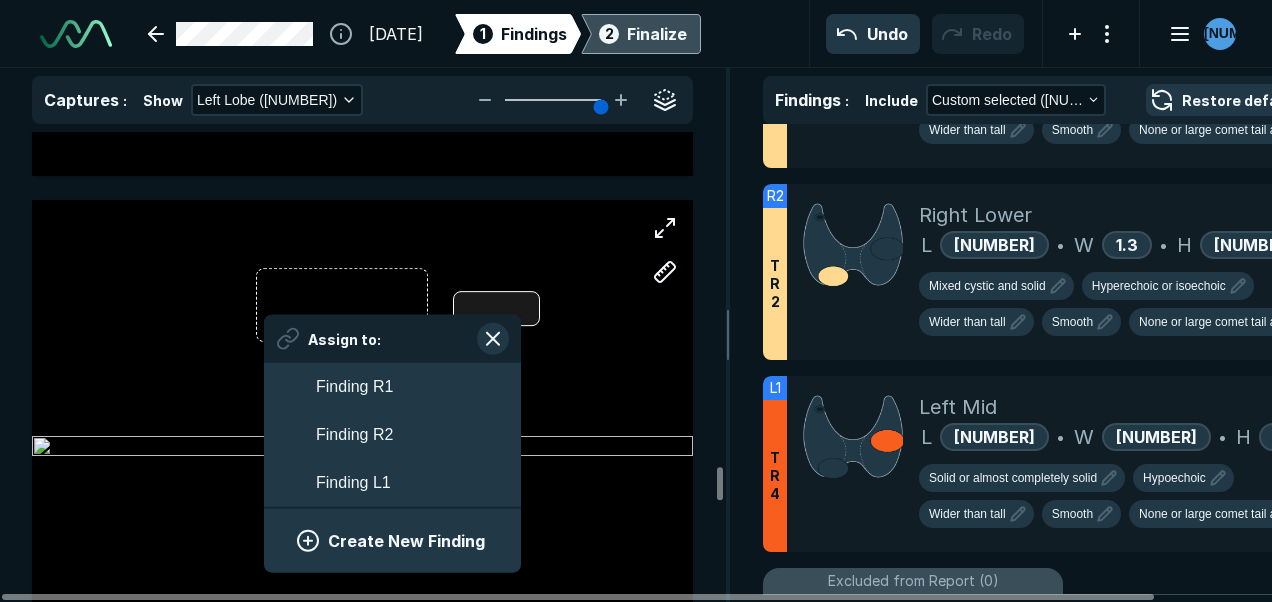scroll, scrollTop: 3175, scrollLeft: 3708, axis: both 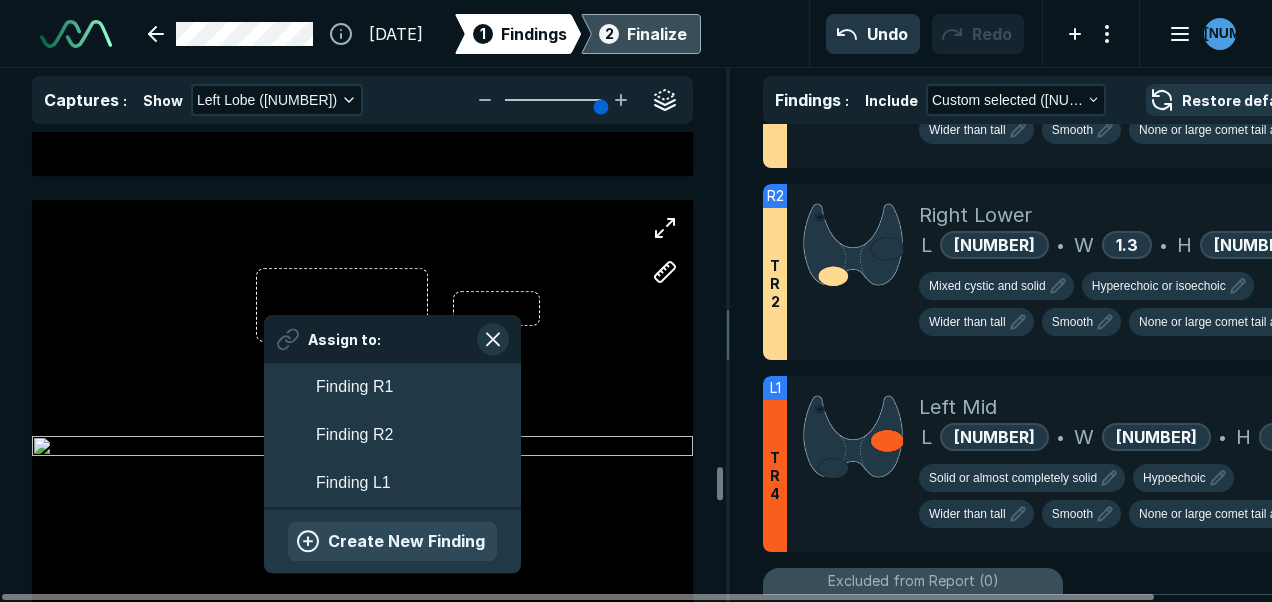 click on "Create New Finding" at bounding box center [392, 541] 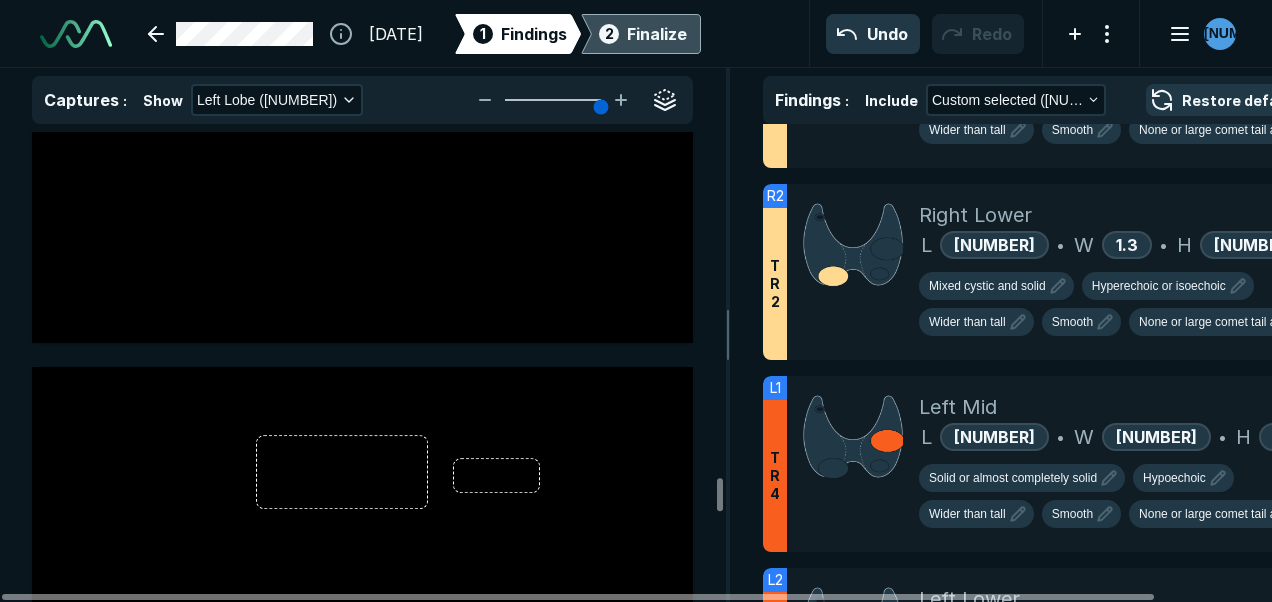 scroll, scrollTop: 11202, scrollLeft: 0, axis: vertical 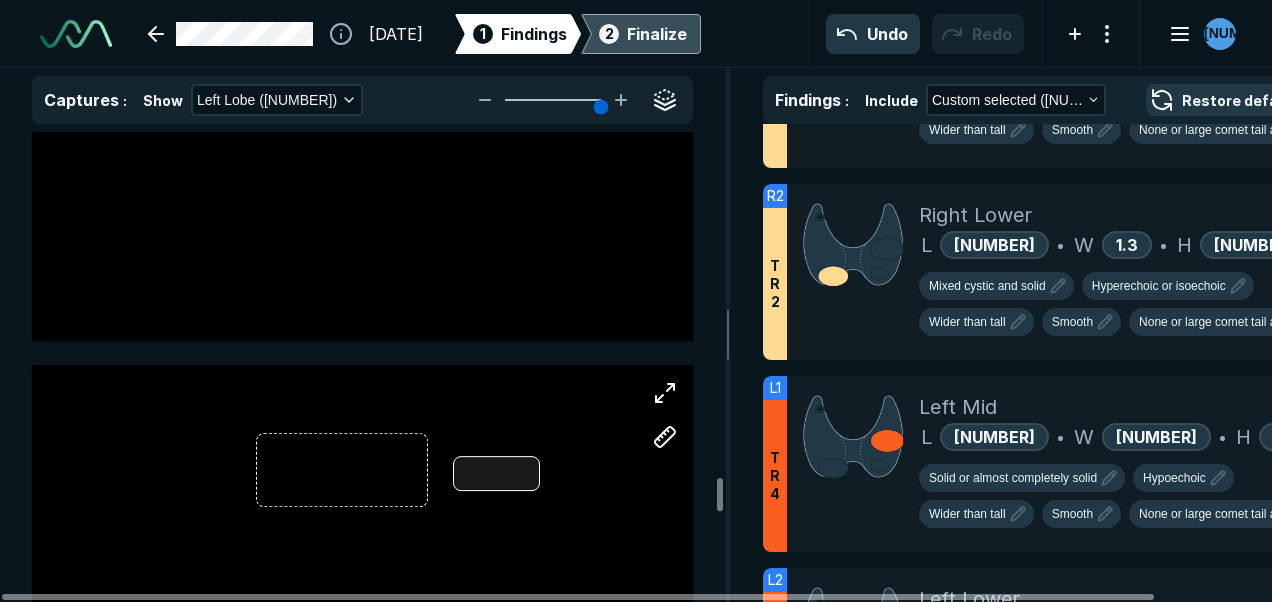 click at bounding box center (497, 473) 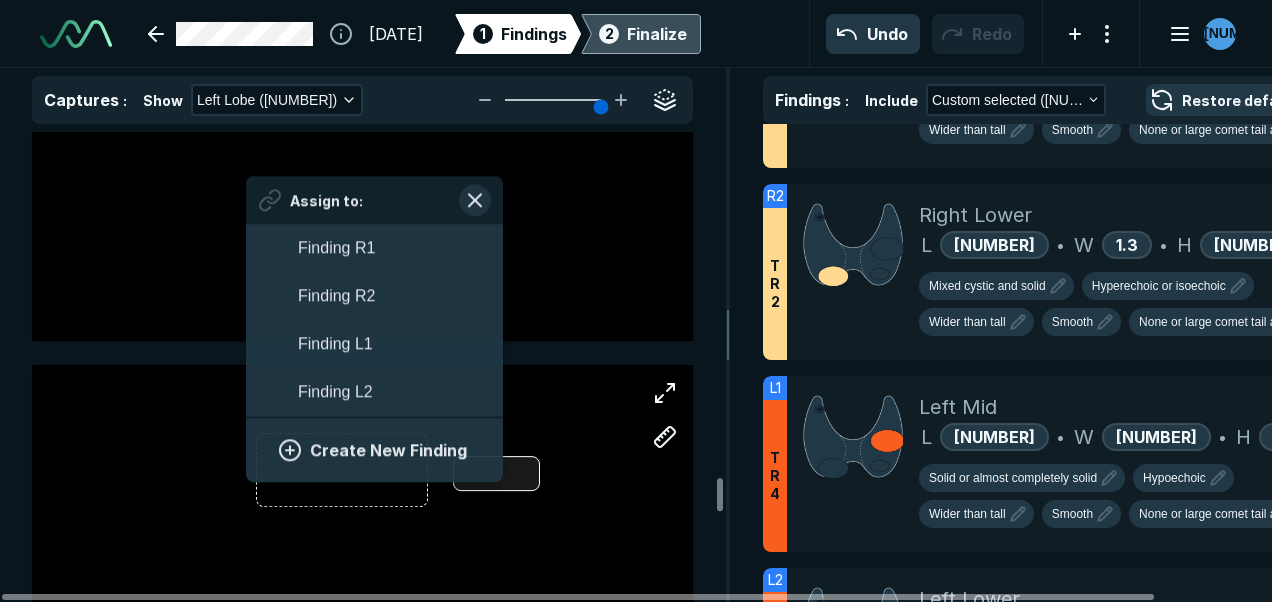scroll, scrollTop: 3391, scrollLeft: 3708, axis: both 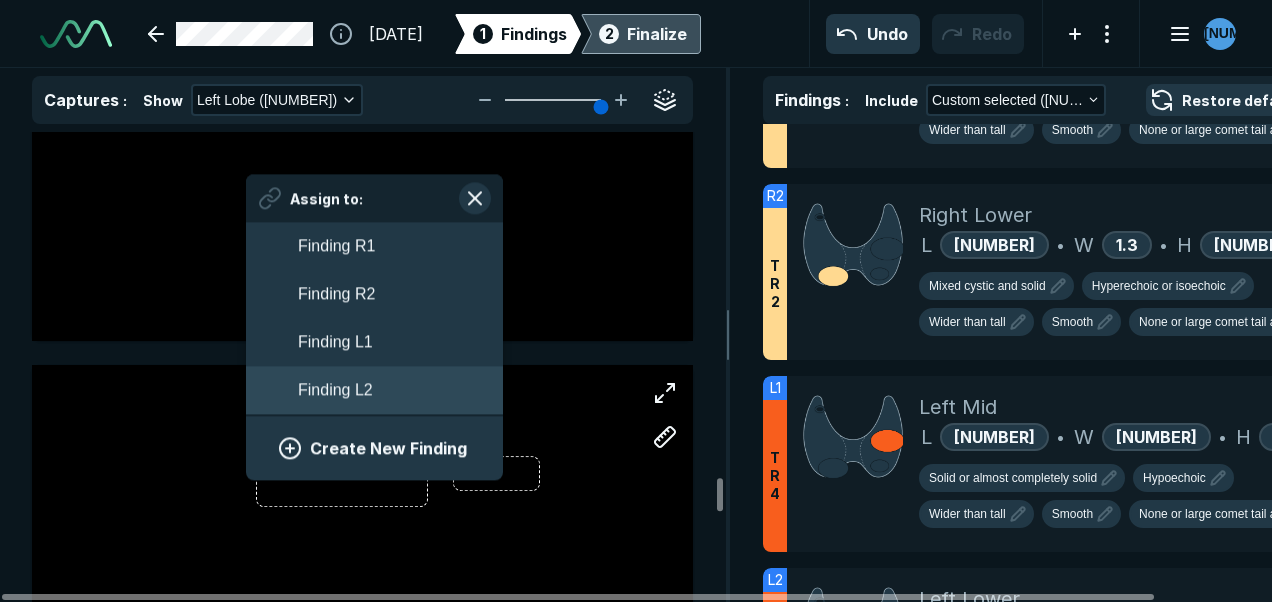 click on "Finding L2" at bounding box center (374, 390) 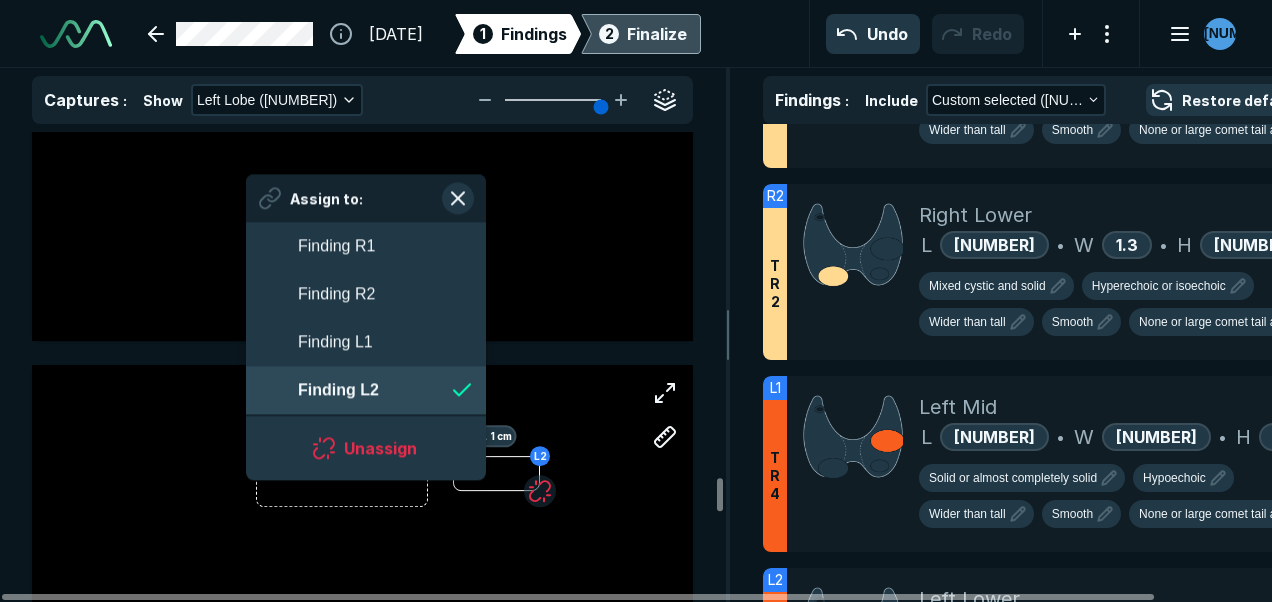 scroll, scrollTop: 3391, scrollLeft: 3650, axis: both 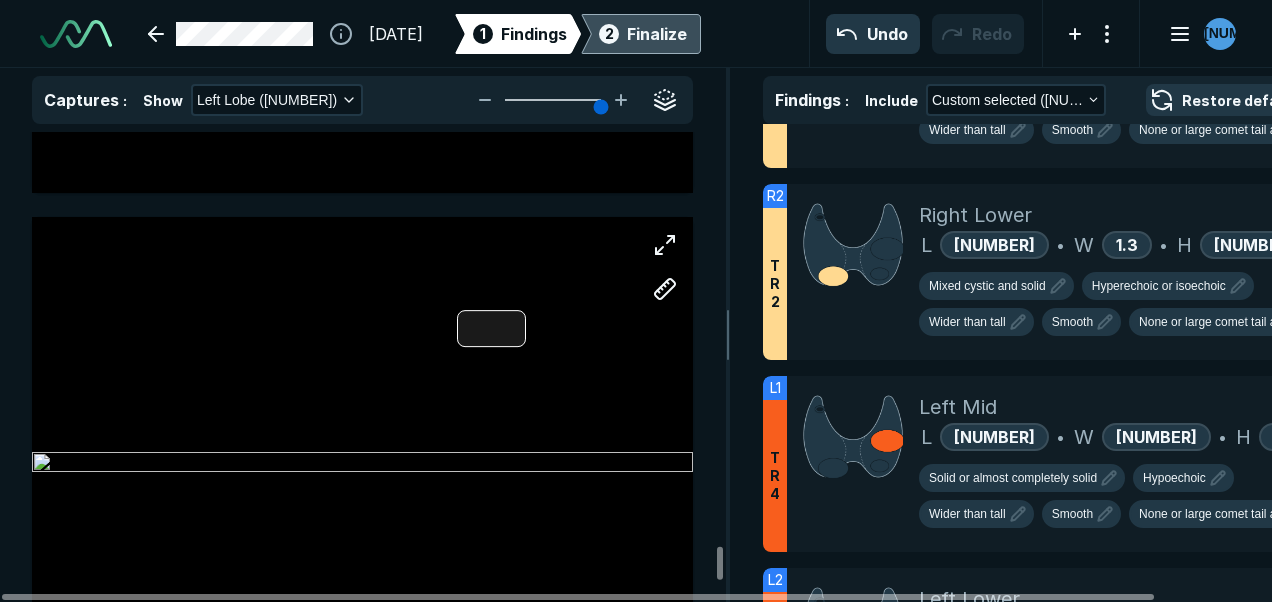 click at bounding box center (491, 328) 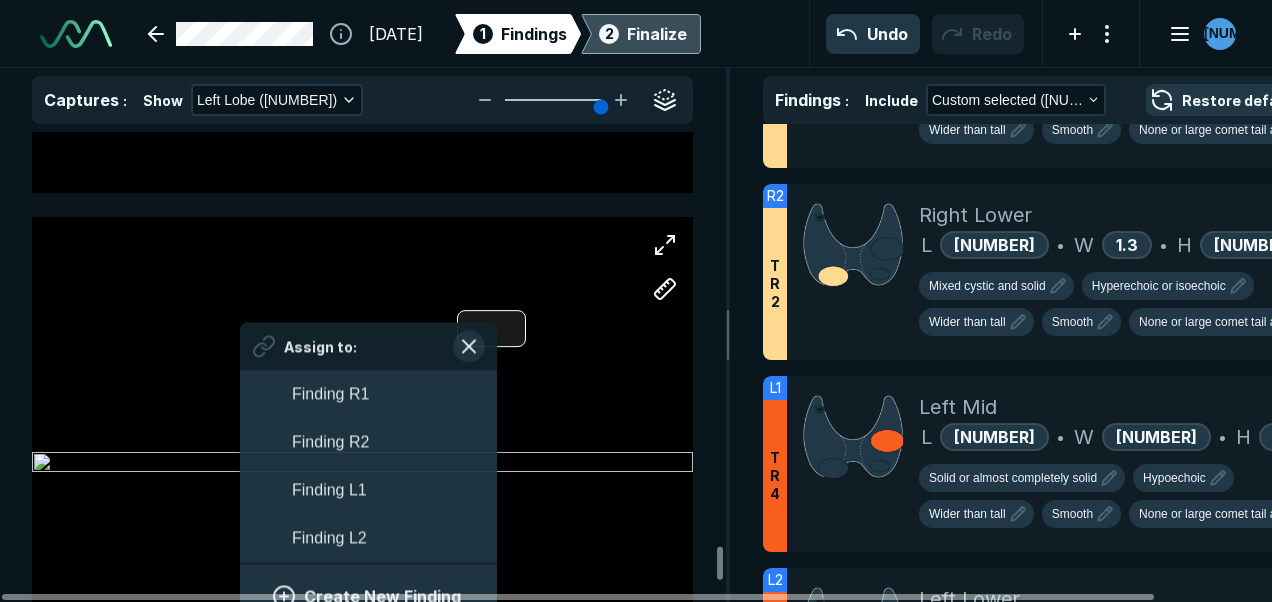 scroll, scrollTop: 3391, scrollLeft: 3708, axis: both 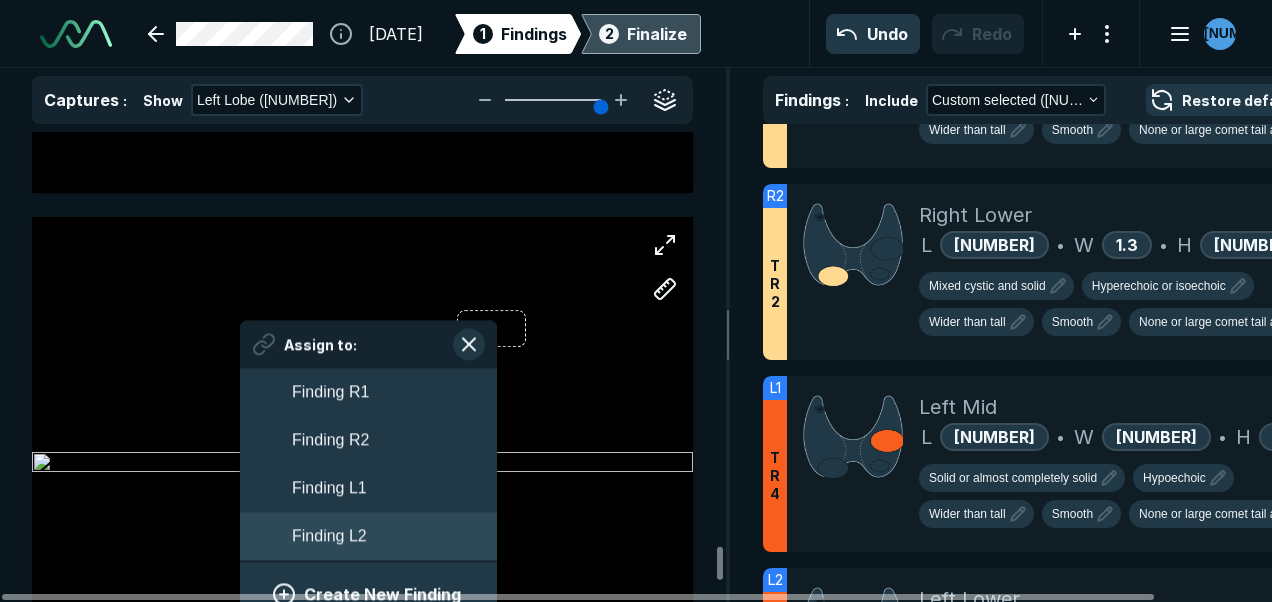click on "Finding L2" at bounding box center (368, 536) 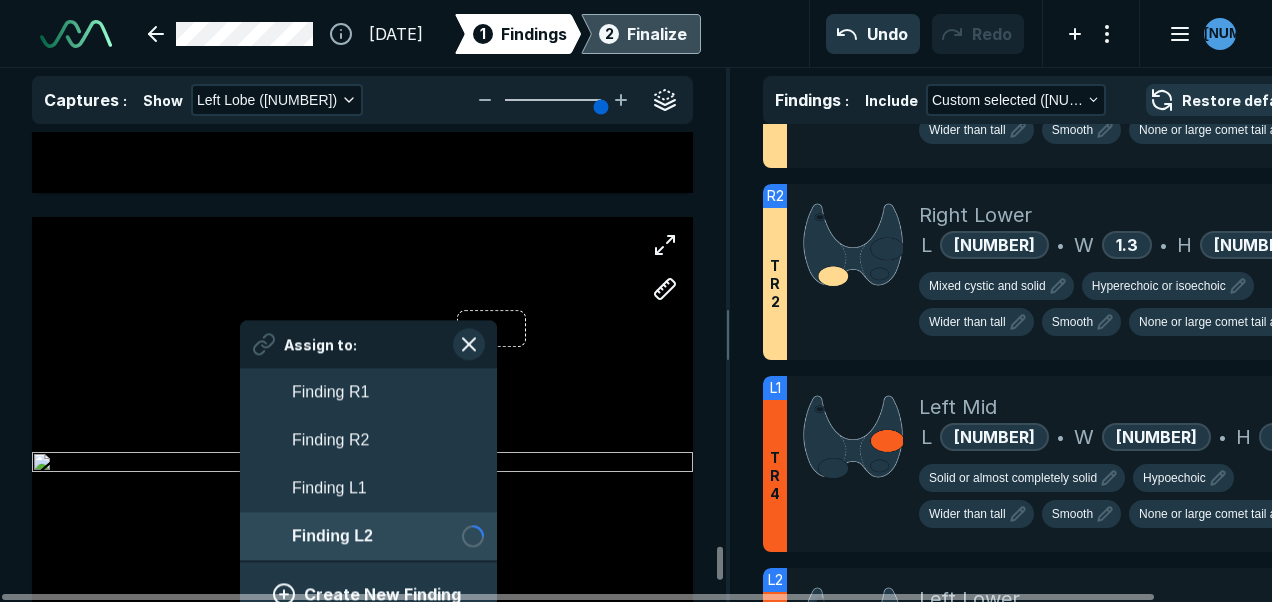 scroll, scrollTop: 3391, scrollLeft: 3650, axis: both 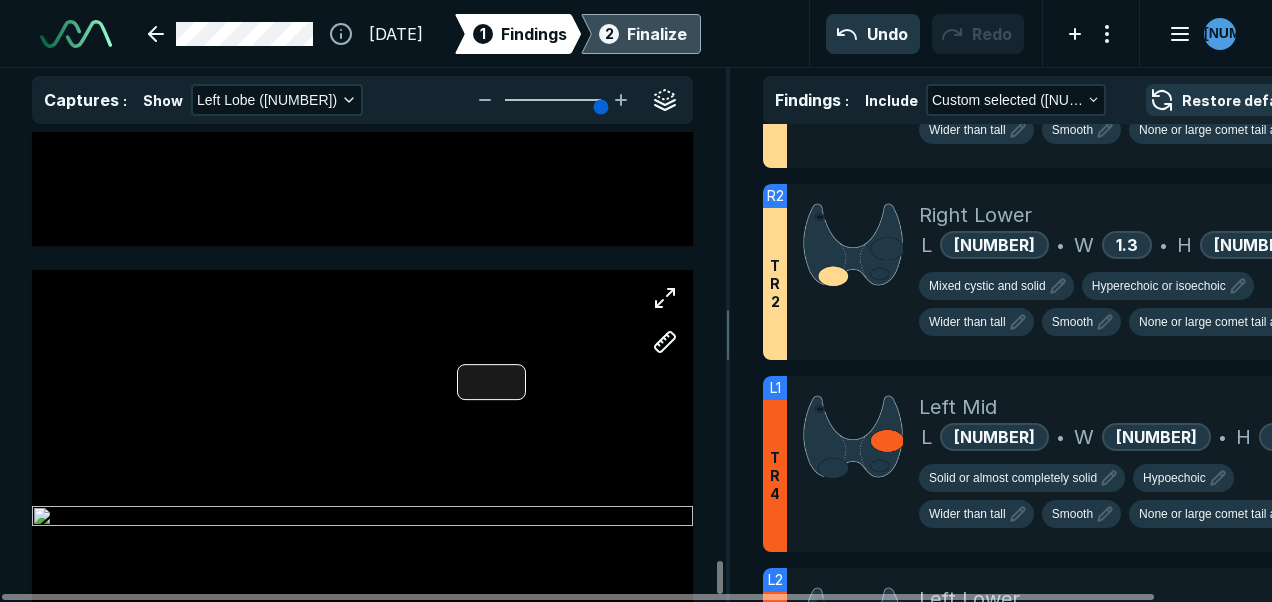 click at bounding box center (491, 382) 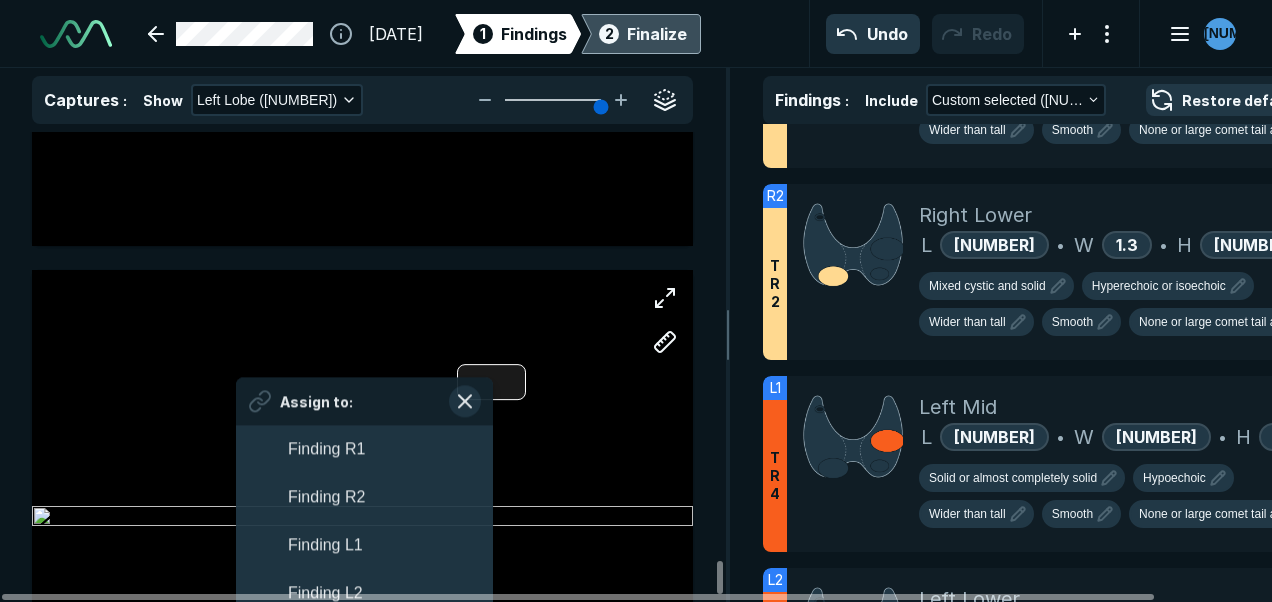 scroll, scrollTop: 3391, scrollLeft: 3708, axis: both 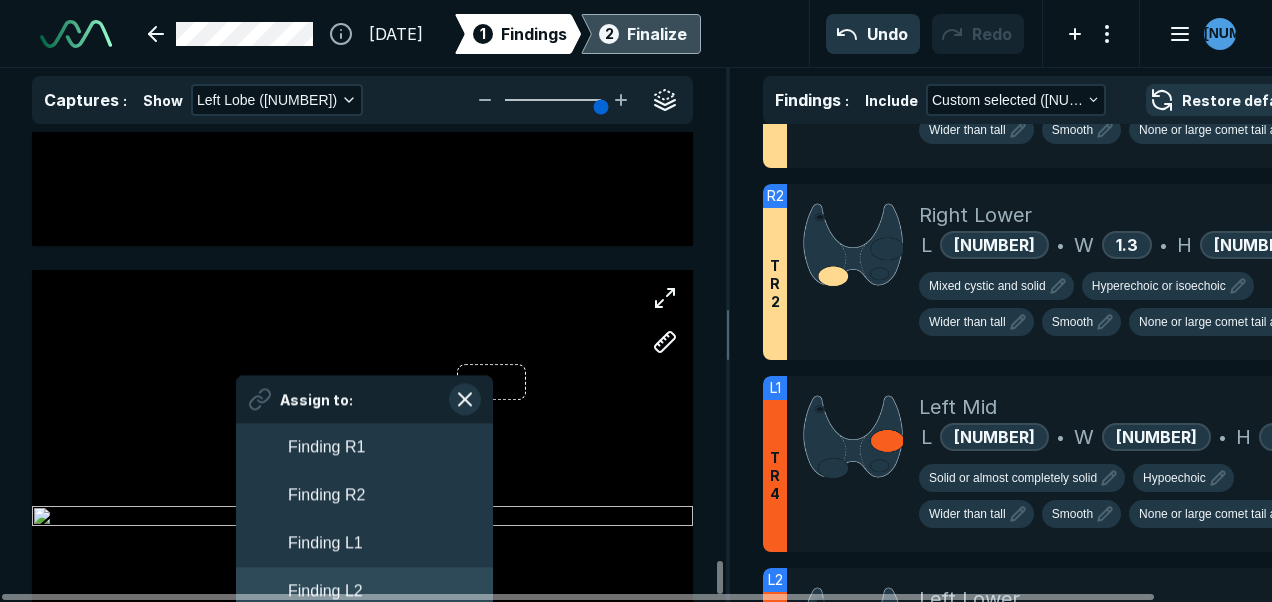 click on "Finding L2" at bounding box center (364, 592) 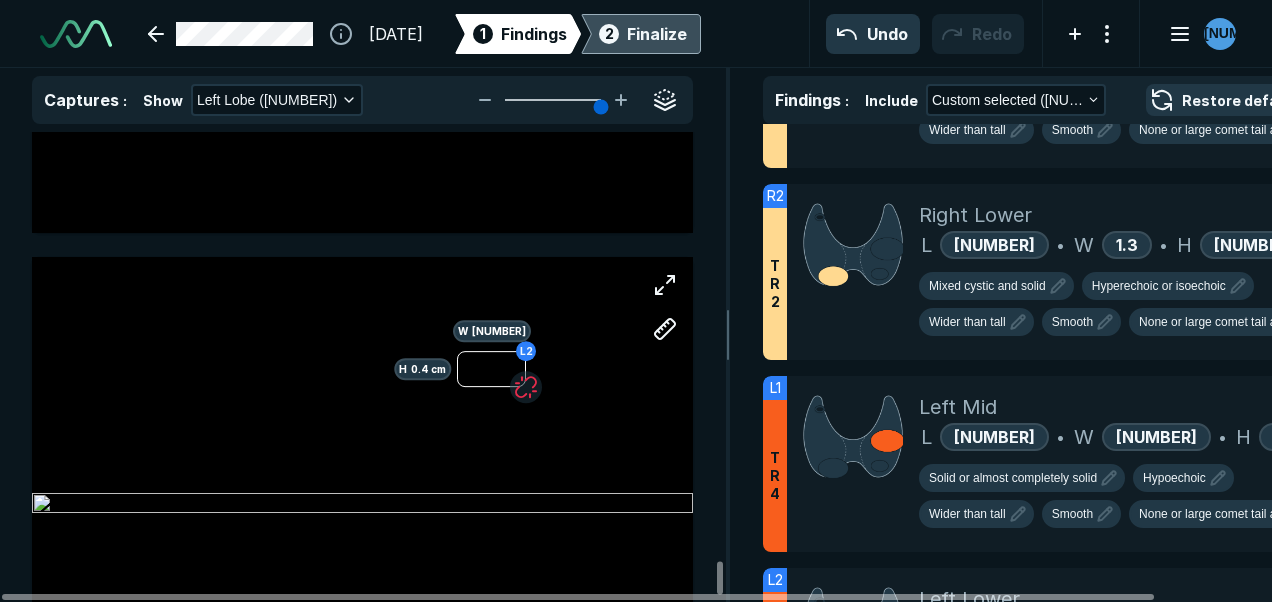 scroll, scrollTop: 14091, scrollLeft: 0, axis: vertical 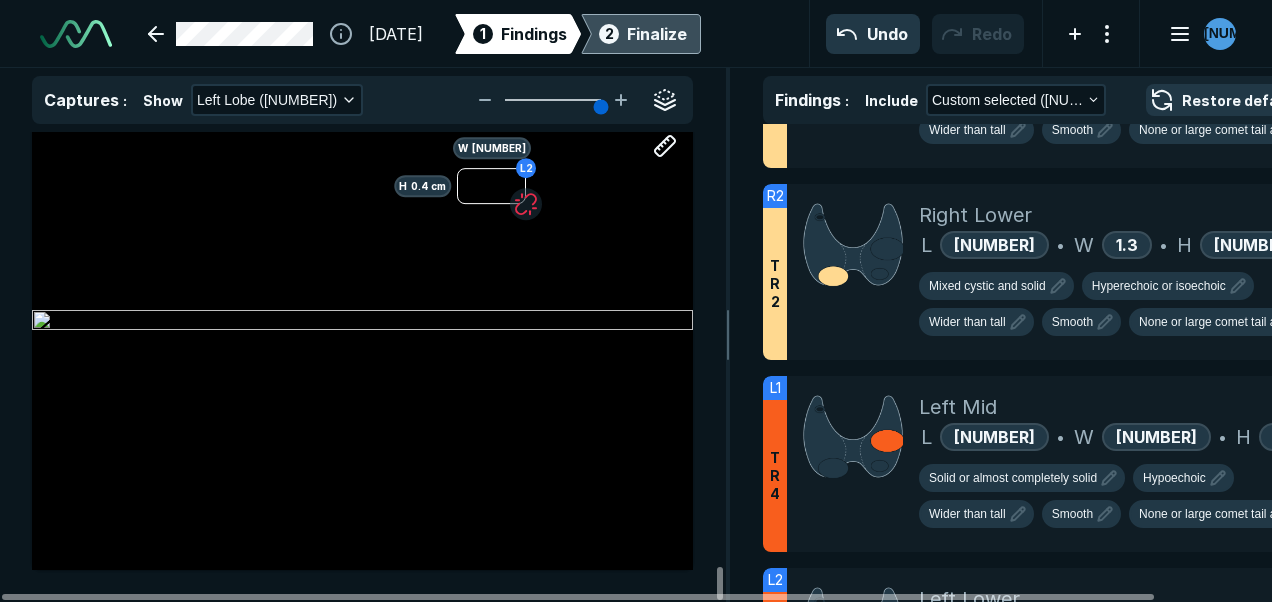 click on "L2 H    [NUMBER] W    [NUMBER]" at bounding box center [362, 322] 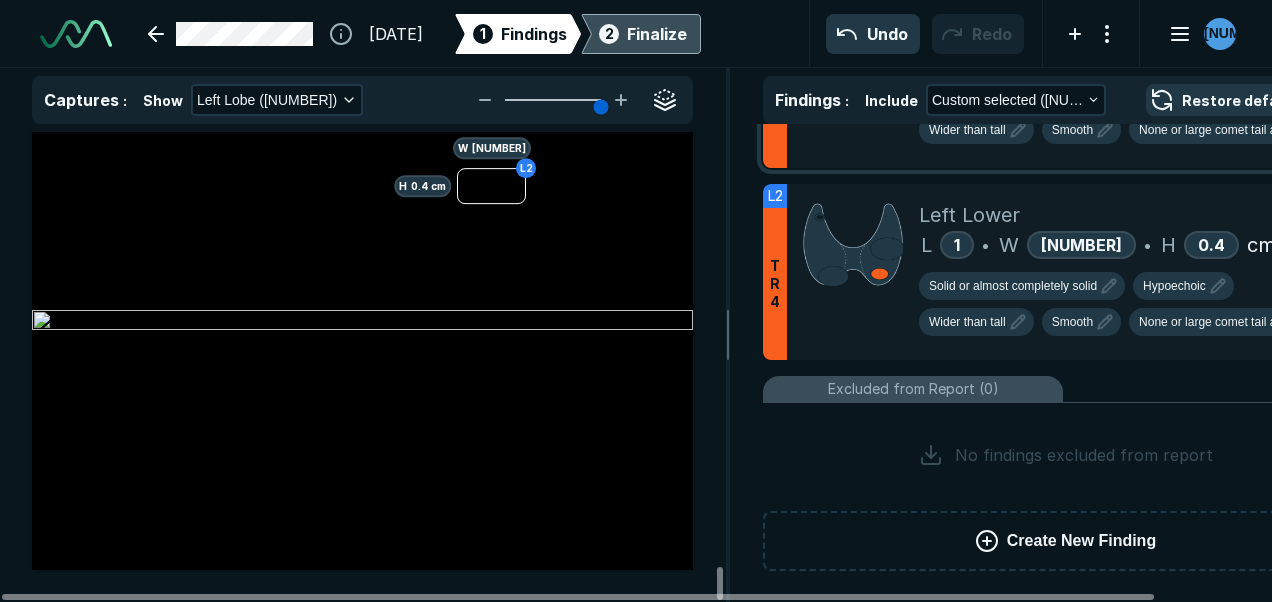 scroll, scrollTop: 0, scrollLeft: 0, axis: both 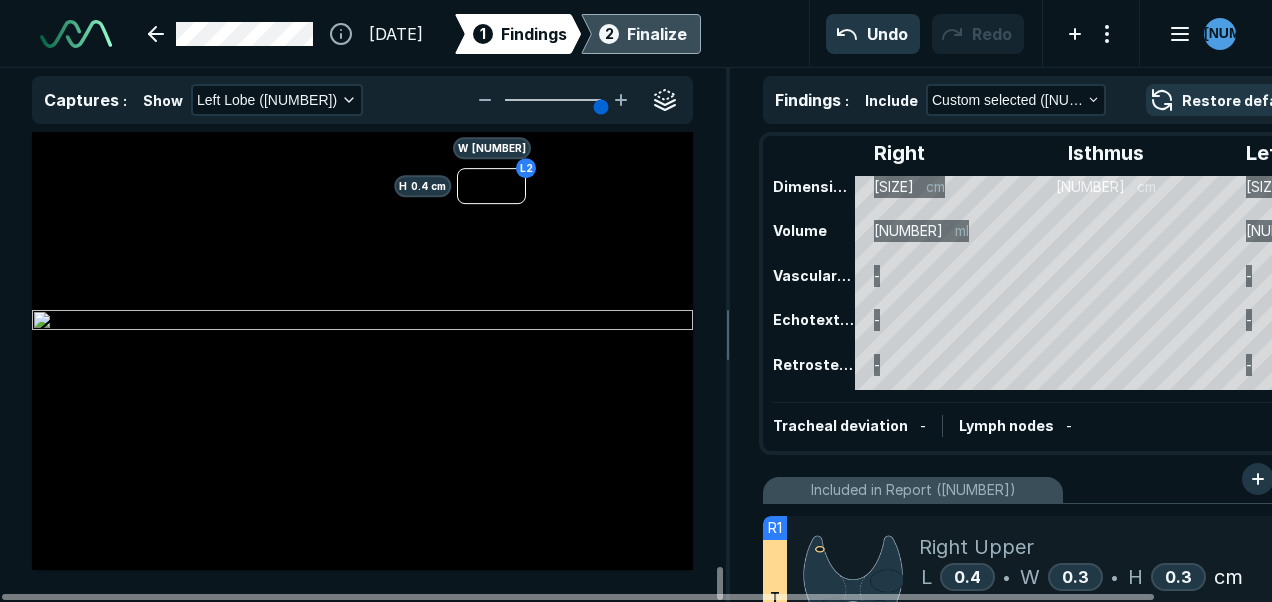 click on "Finalize" at bounding box center (657, 34) 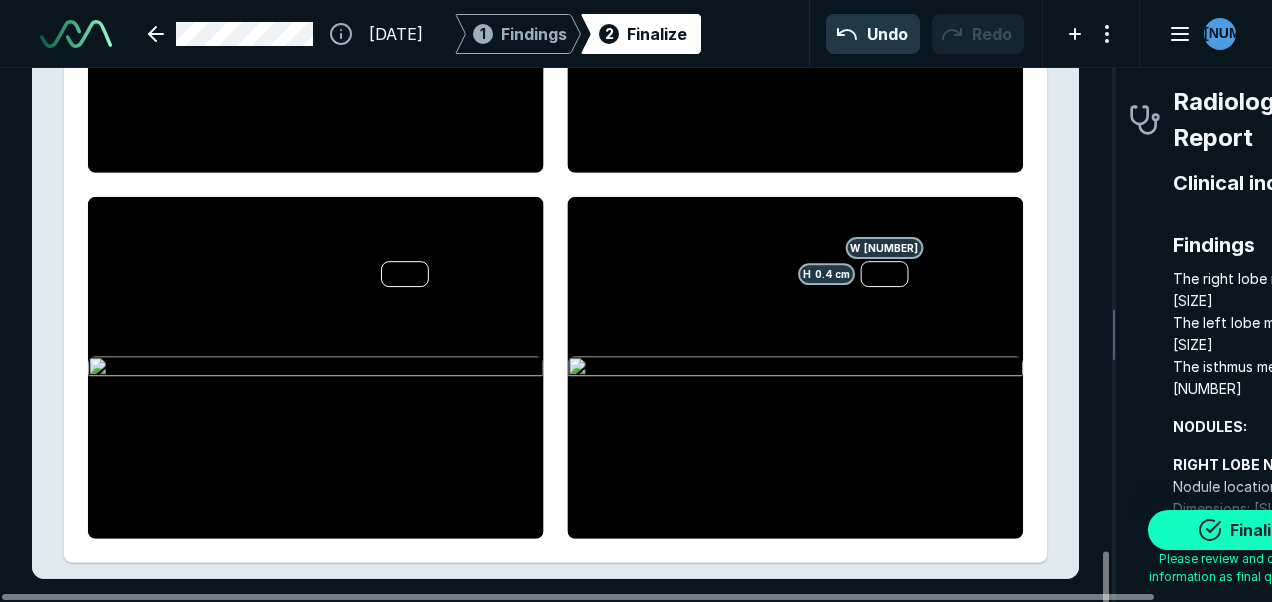 click on "Finalize" at bounding box center (1248, 530) 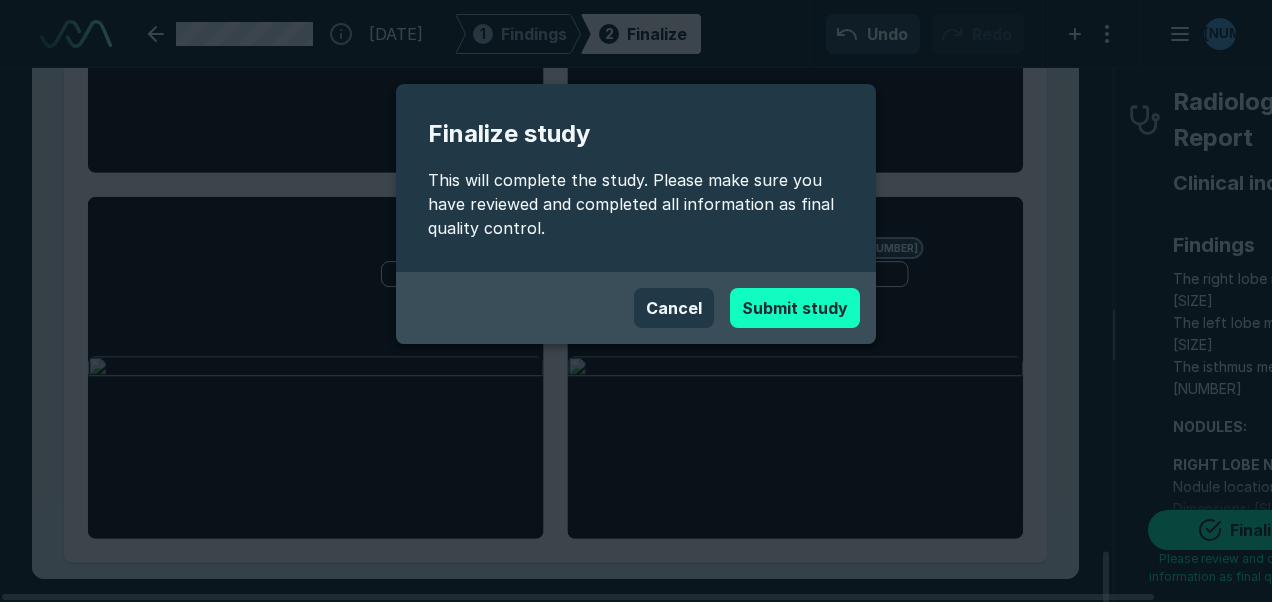 click on "Submit study" at bounding box center (795, 308) 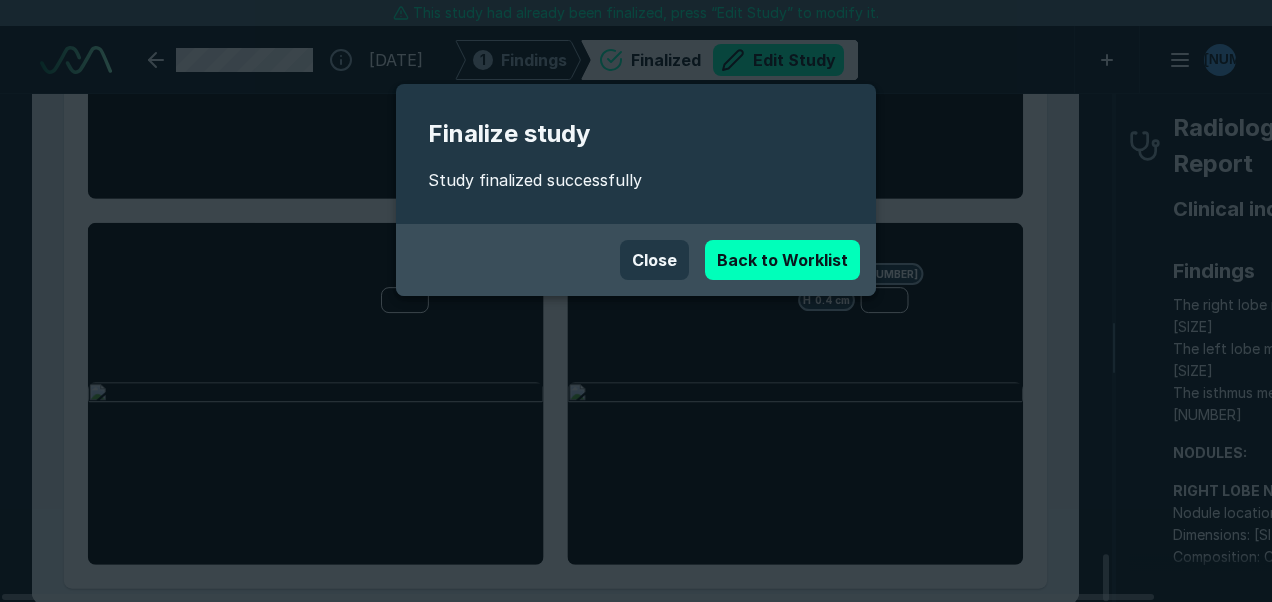 scroll, scrollTop: 4741, scrollLeft: 3613, axis: both 